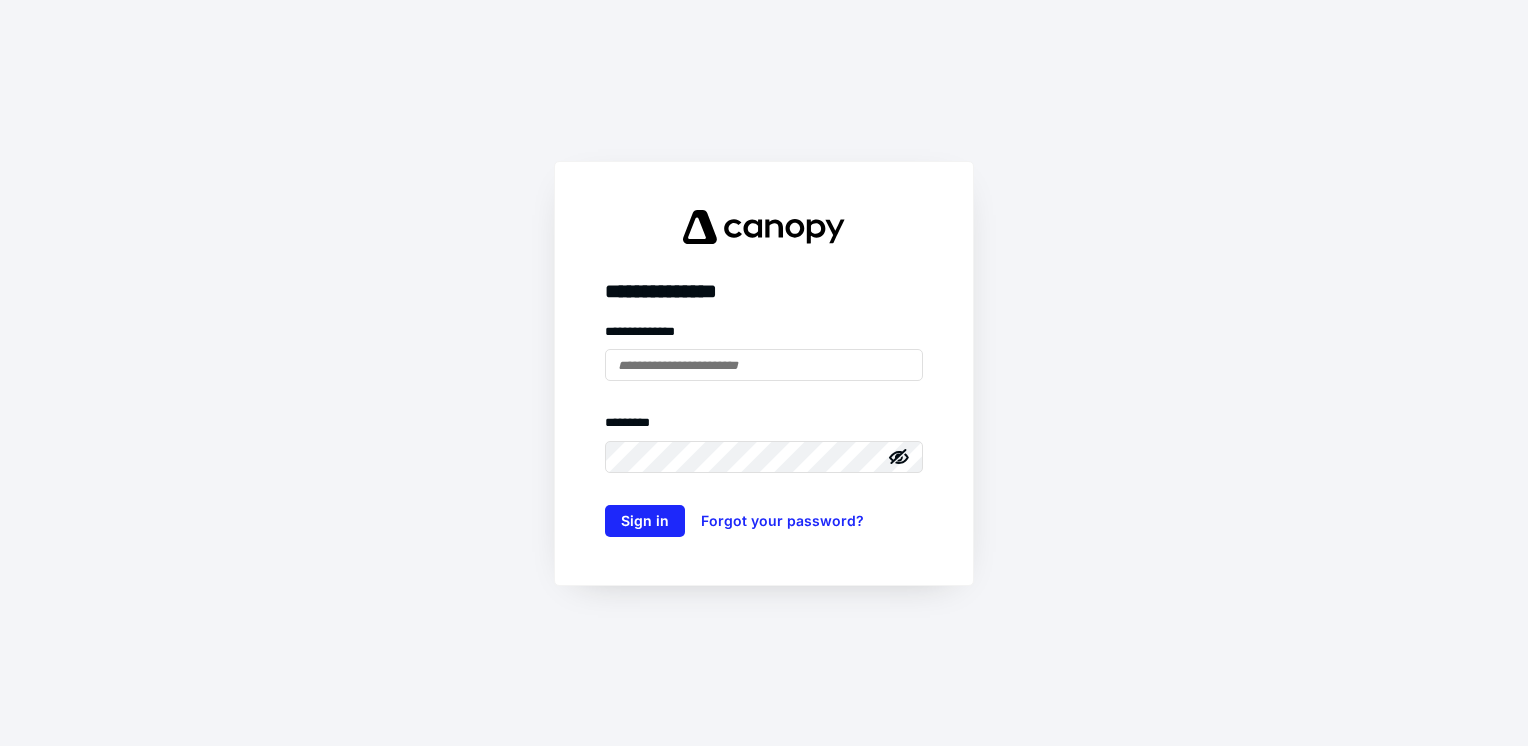 scroll, scrollTop: 0, scrollLeft: 0, axis: both 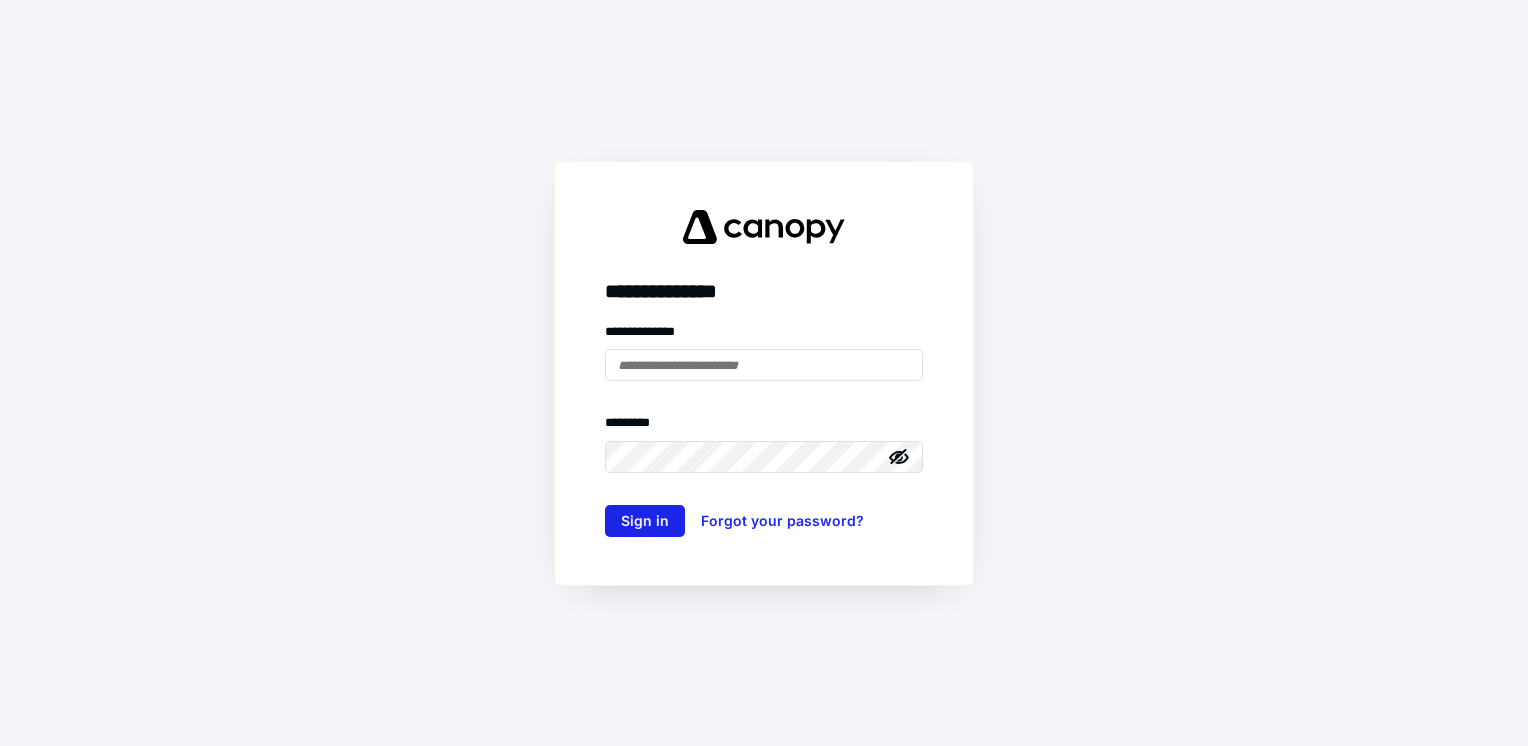 type on "**********" 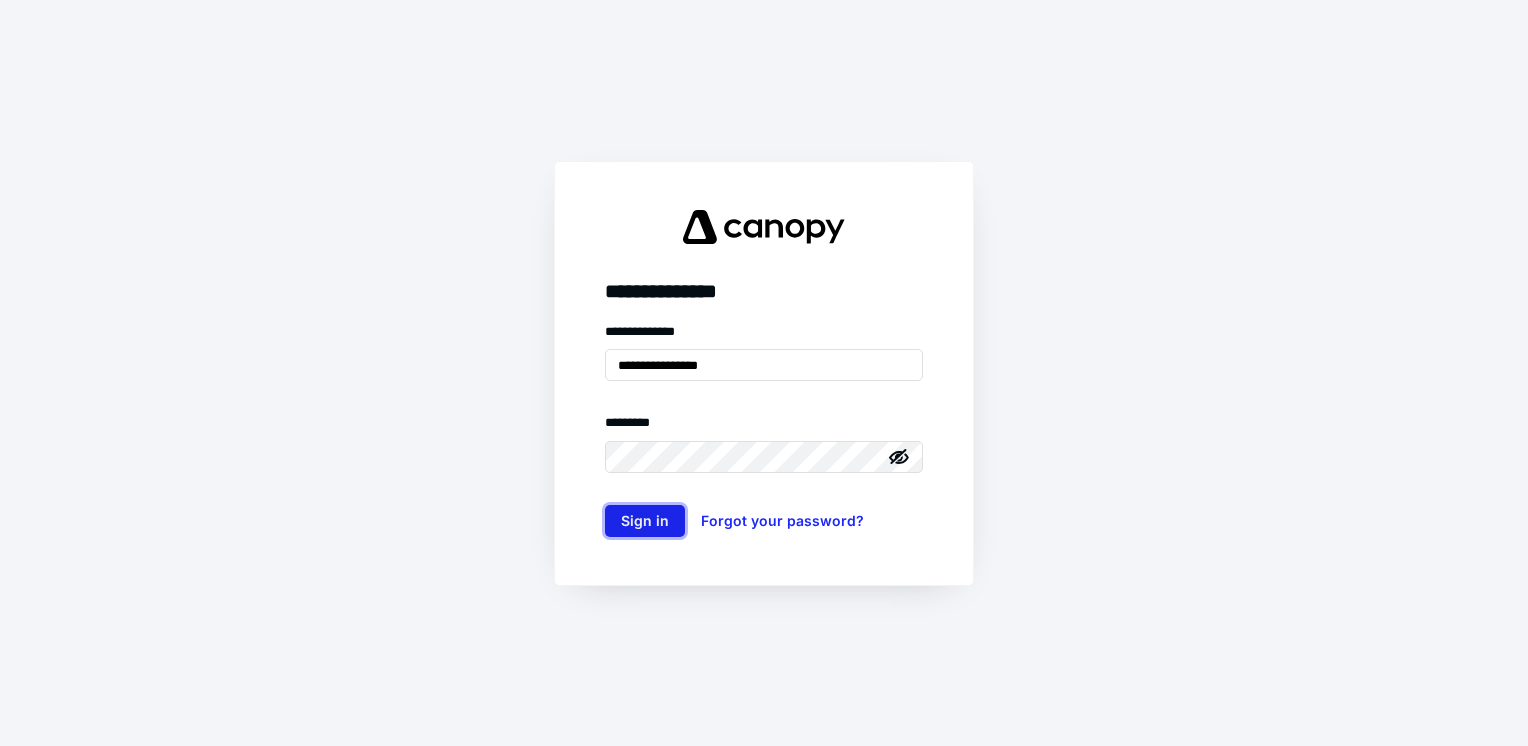 click on "Sign in" at bounding box center (645, 521) 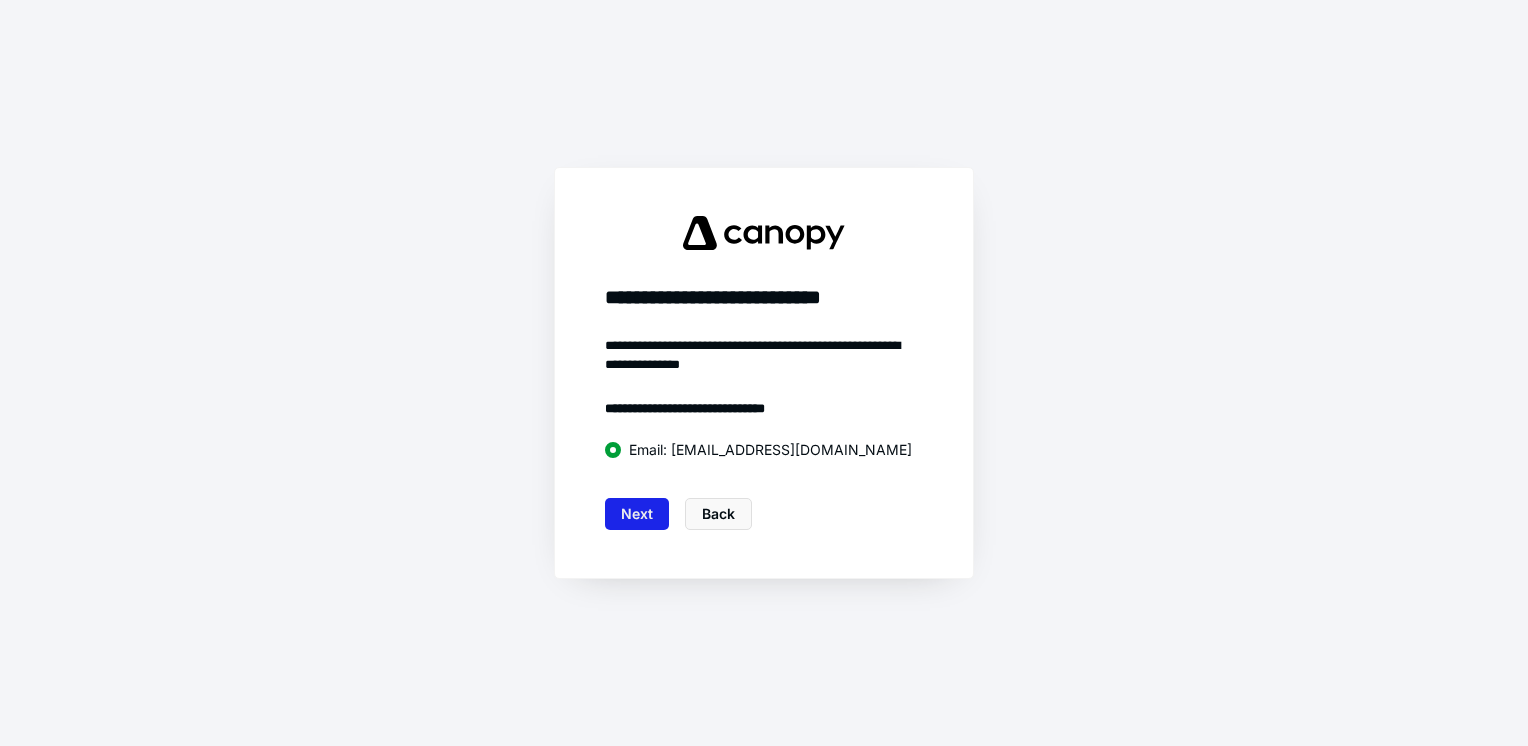 click on "Next" at bounding box center (637, 514) 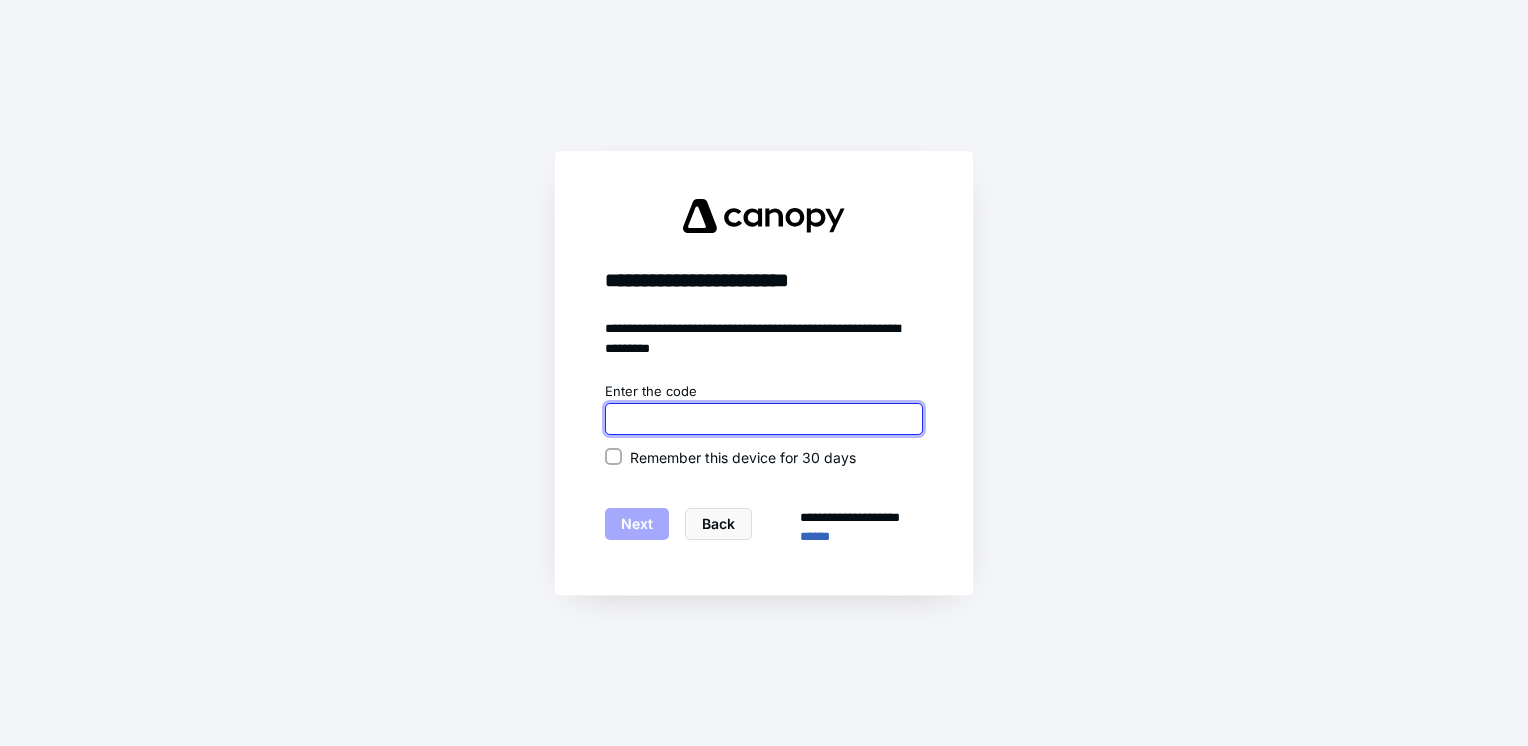 click at bounding box center (764, 419) 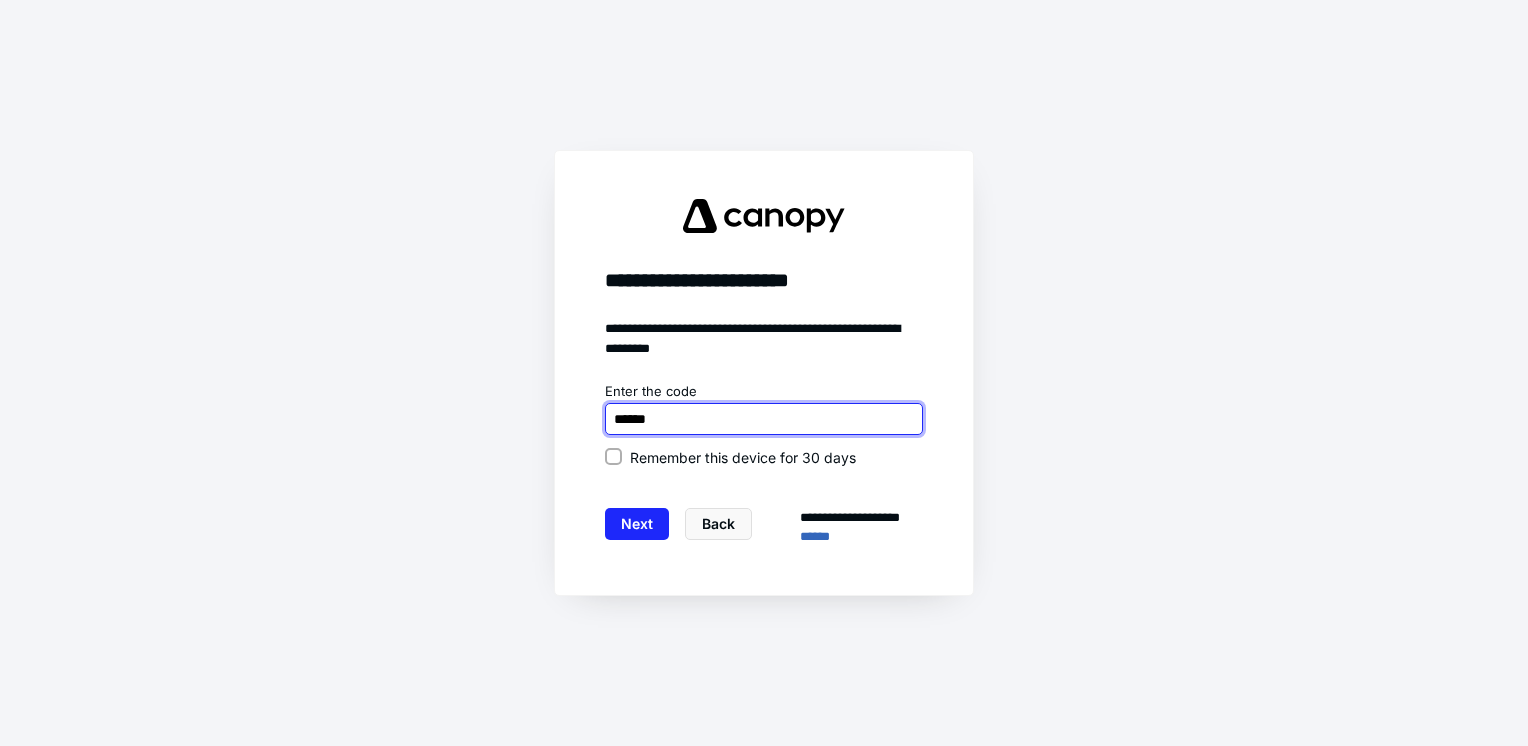 type on "******" 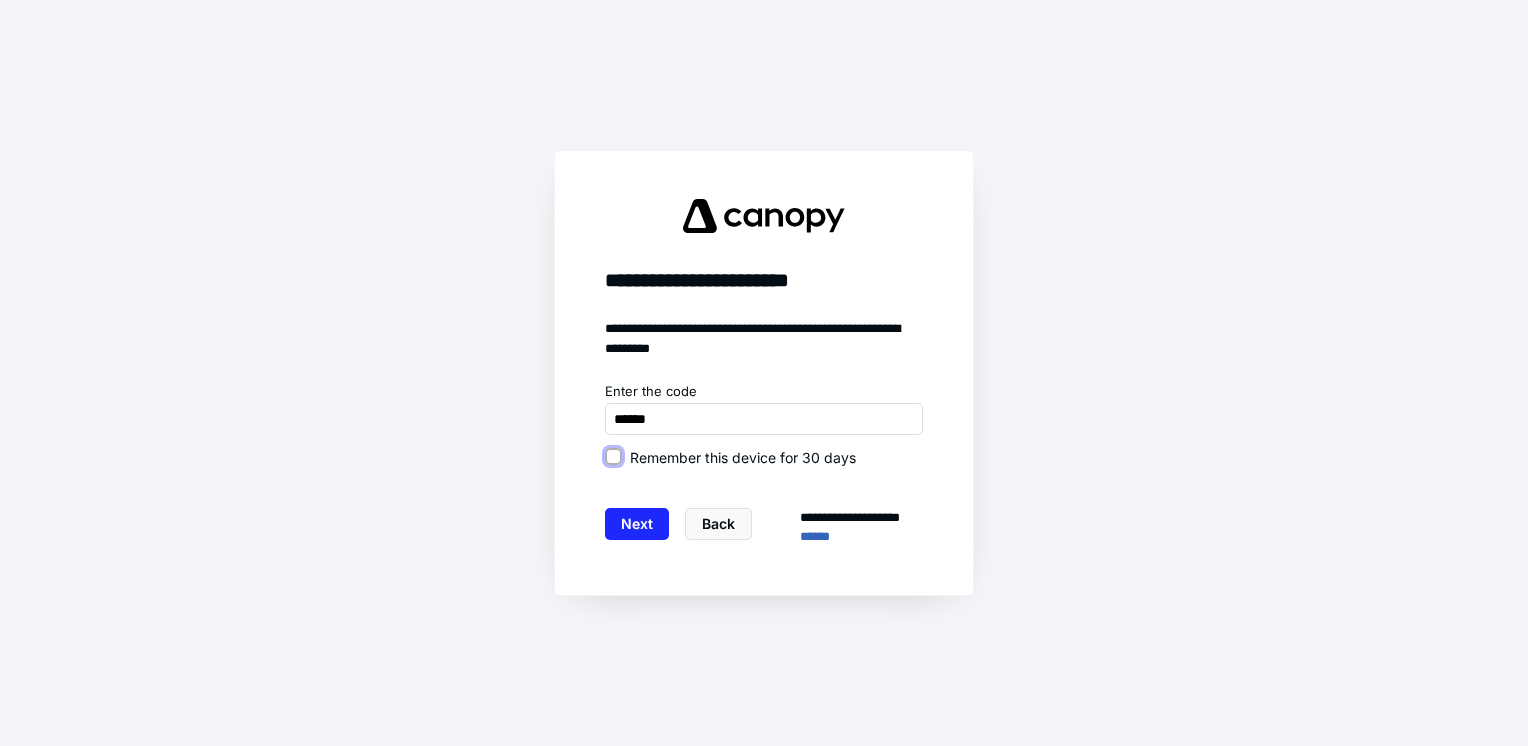 click on "Remember this device for 30 days" at bounding box center (613, 457) 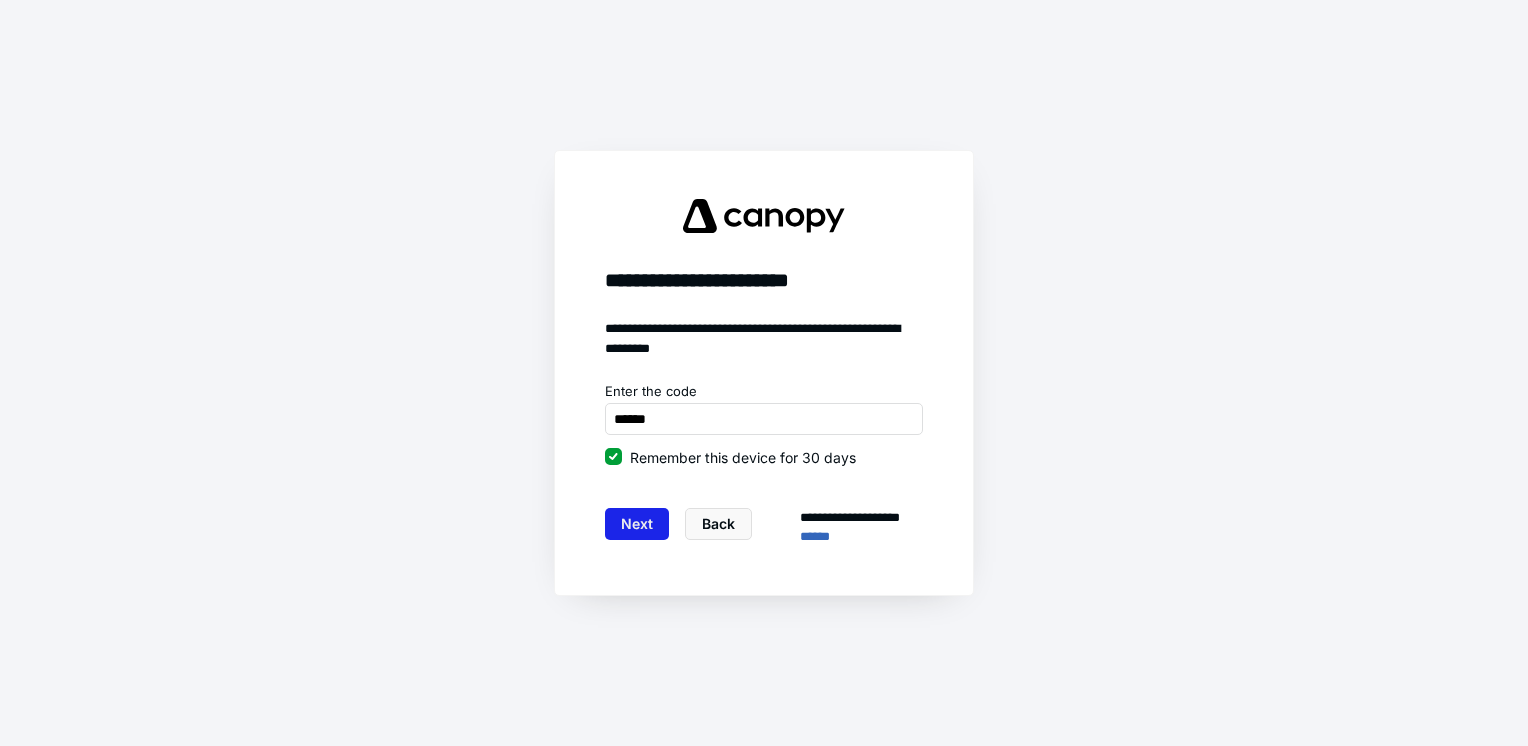click on "Next" at bounding box center (637, 524) 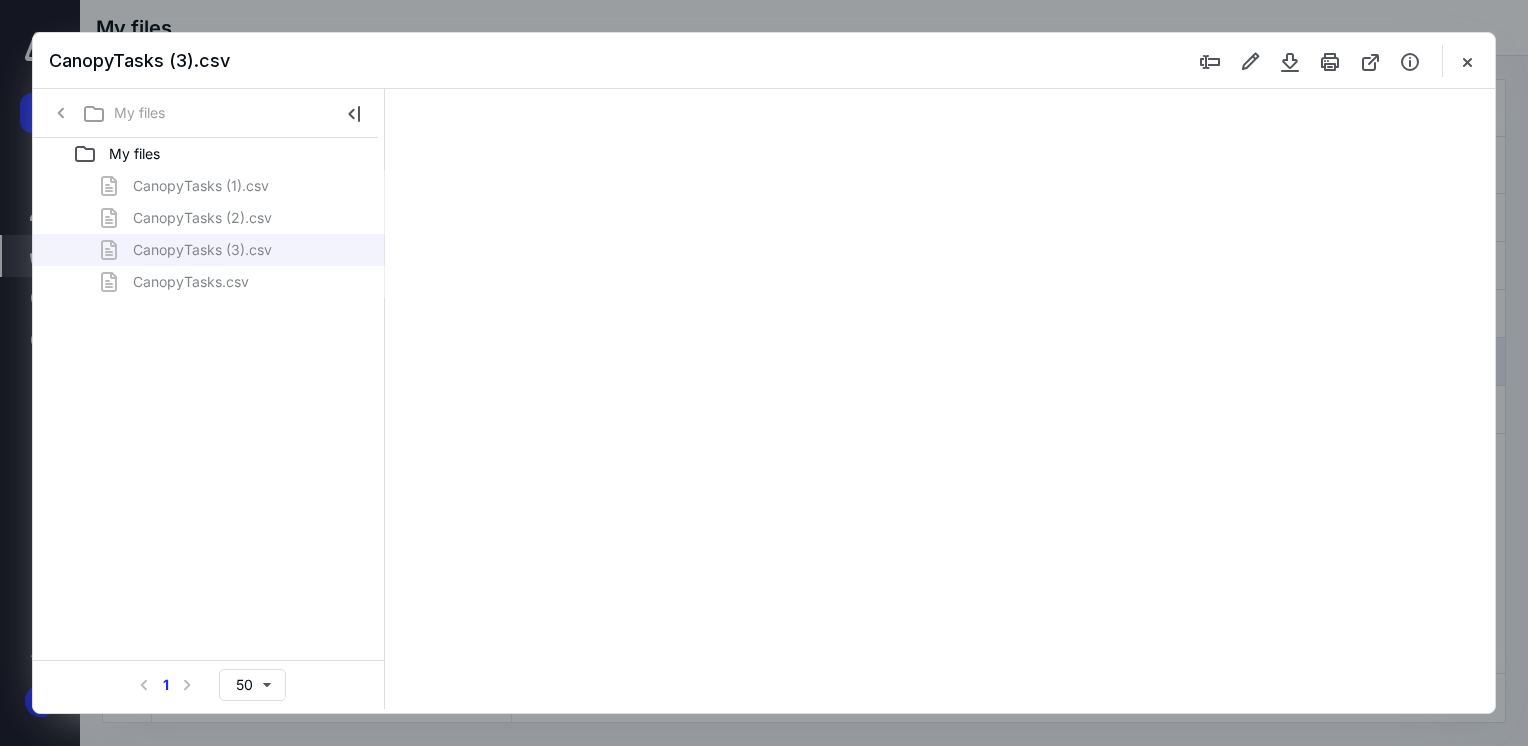 scroll, scrollTop: 0, scrollLeft: 0, axis: both 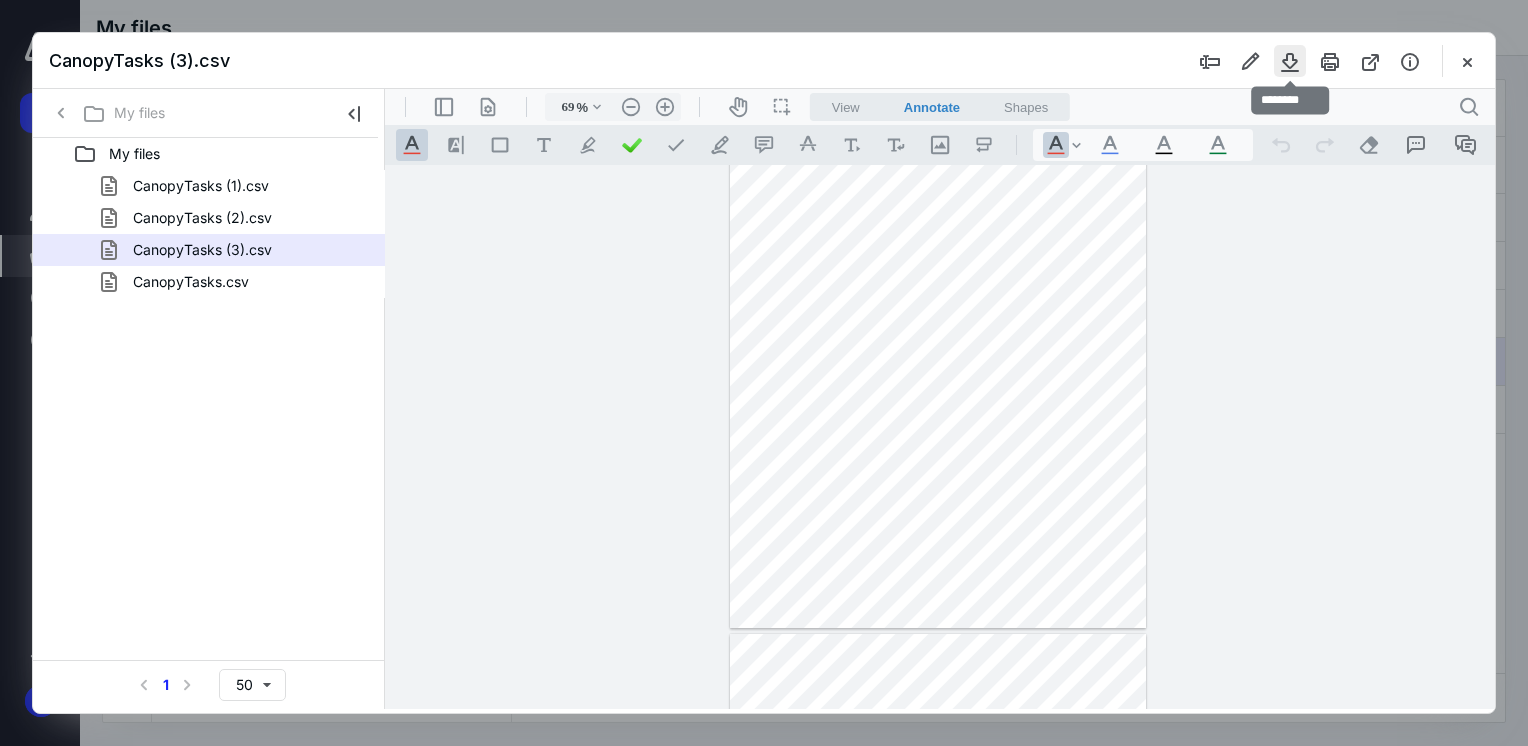 click at bounding box center (1290, 61) 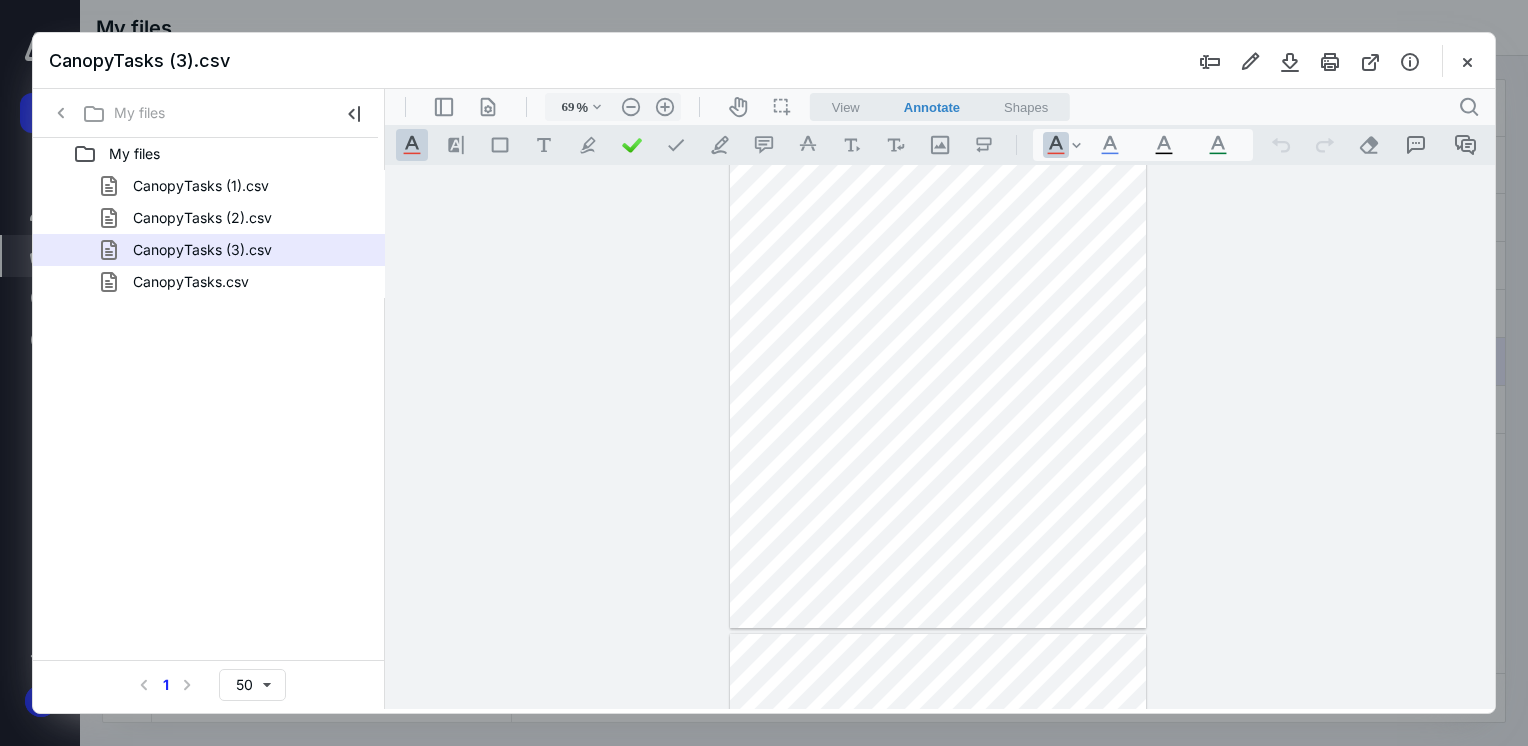 click on "**********" at bounding box center (940, 437) 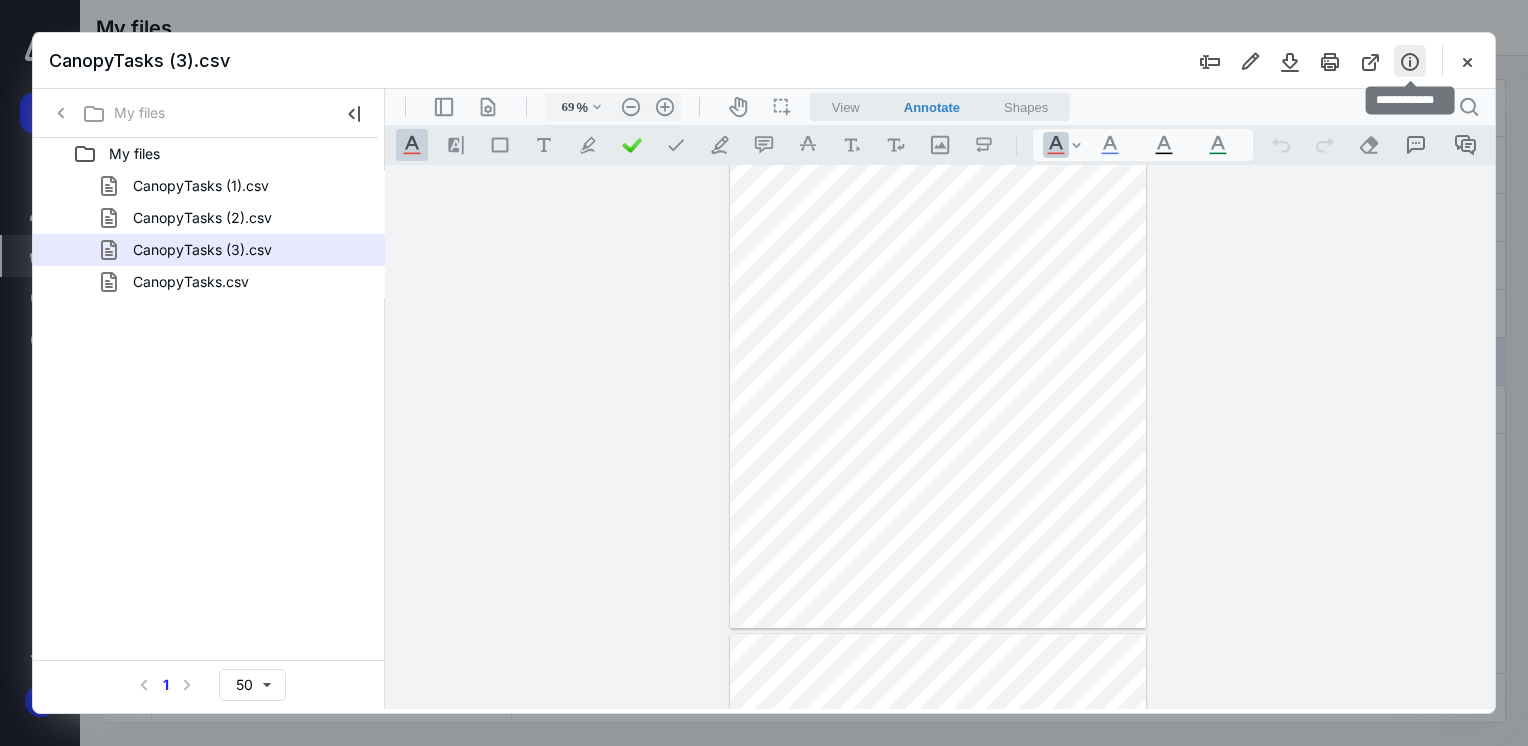 click at bounding box center [1410, 61] 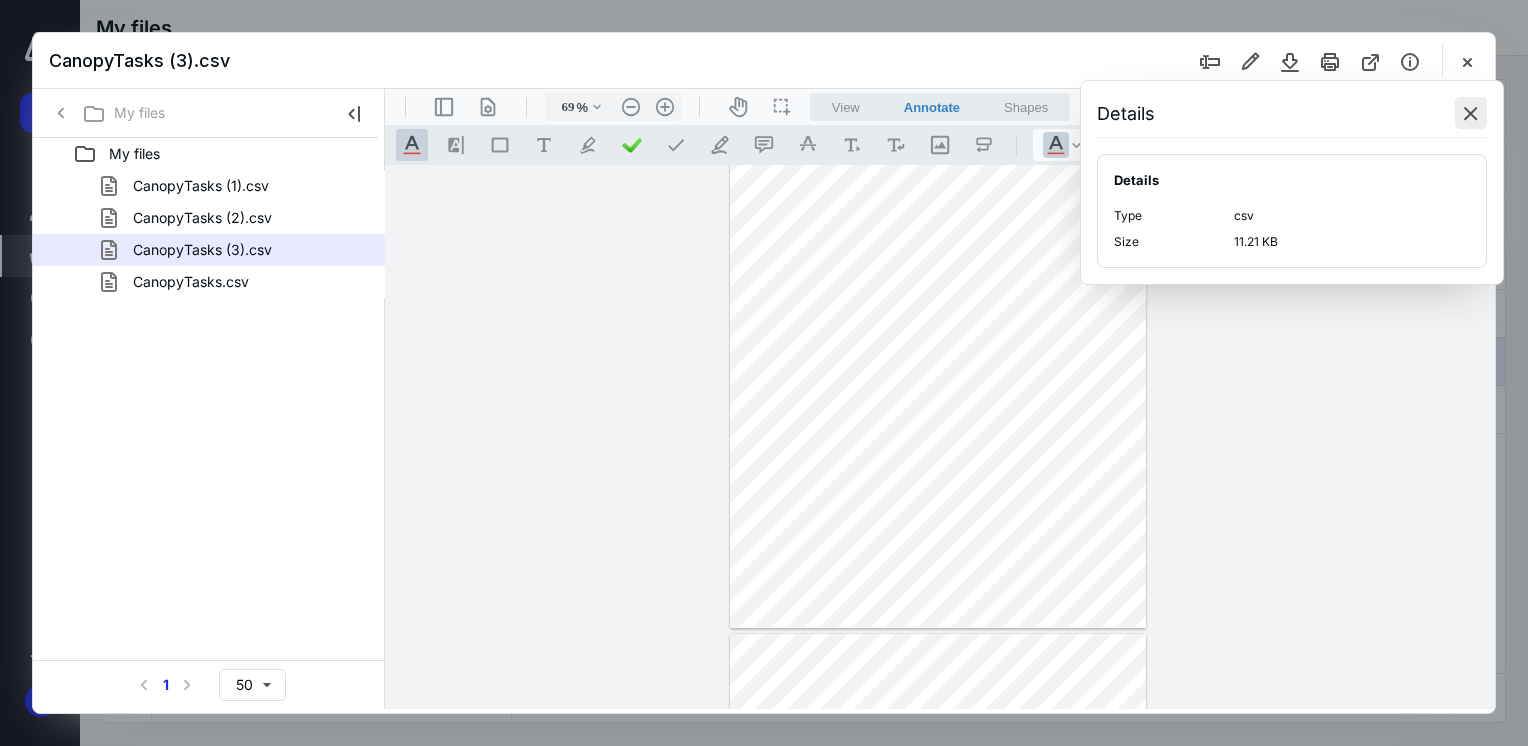 click at bounding box center (1471, 113) 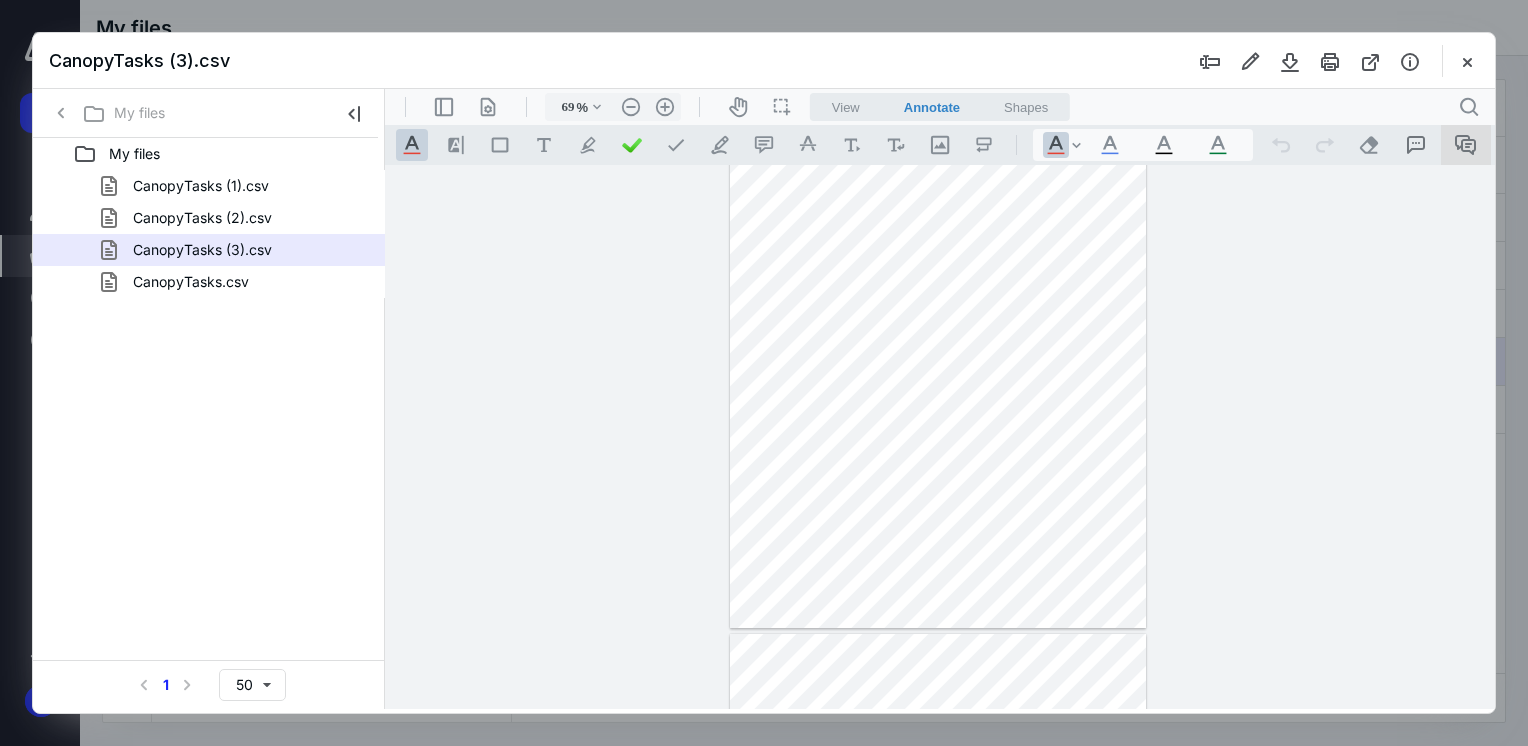 click 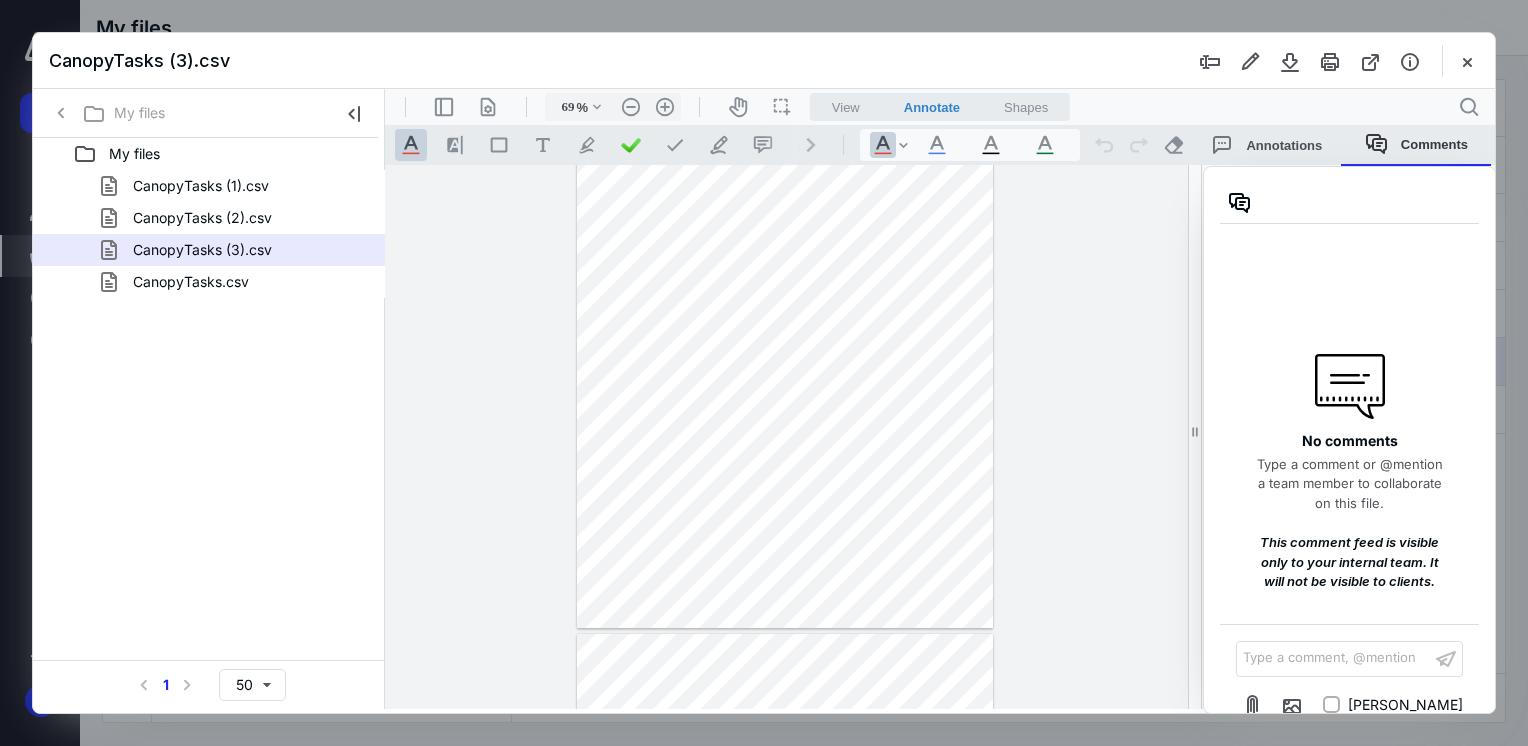 click on "**********" at bounding box center (786, 437) 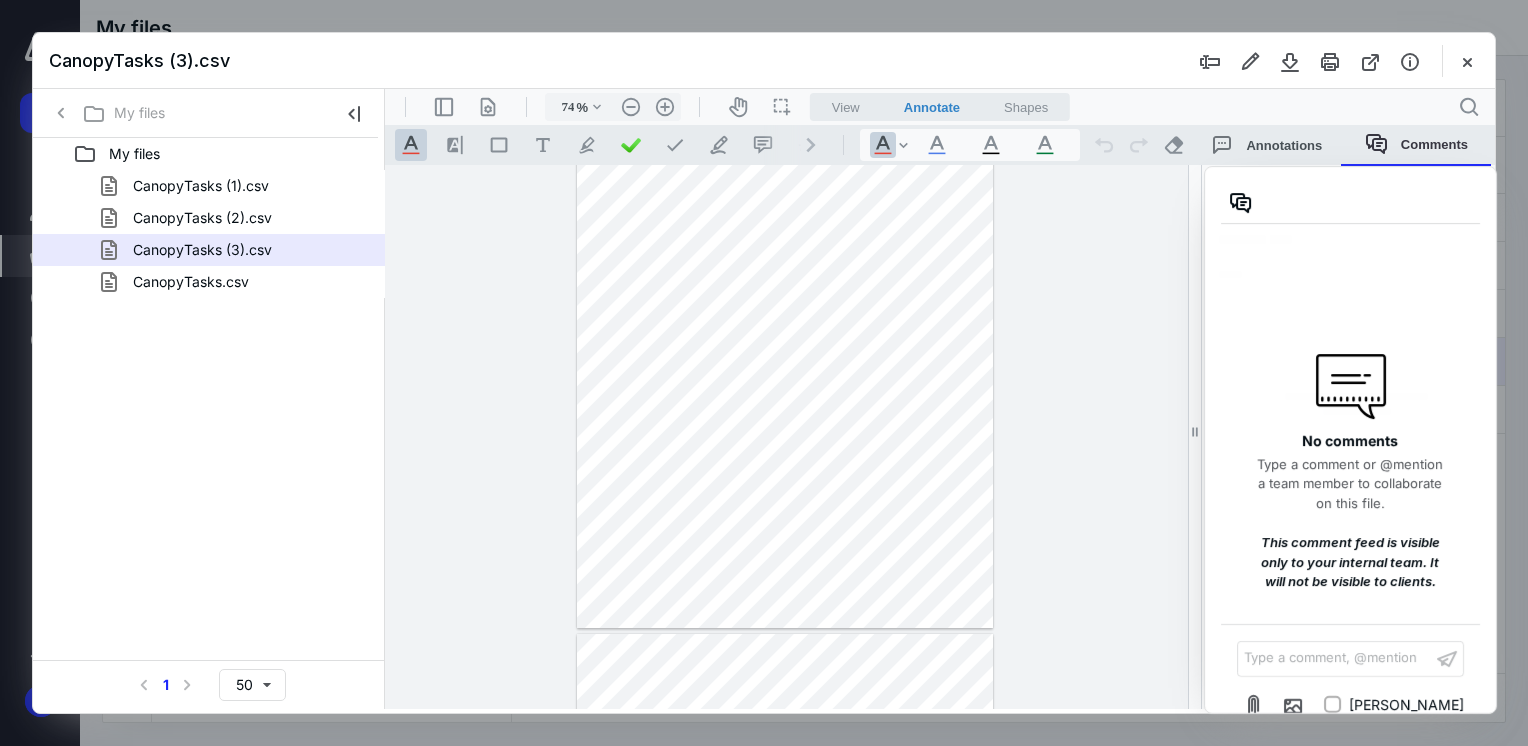 scroll, scrollTop: 39, scrollLeft: 0, axis: vertical 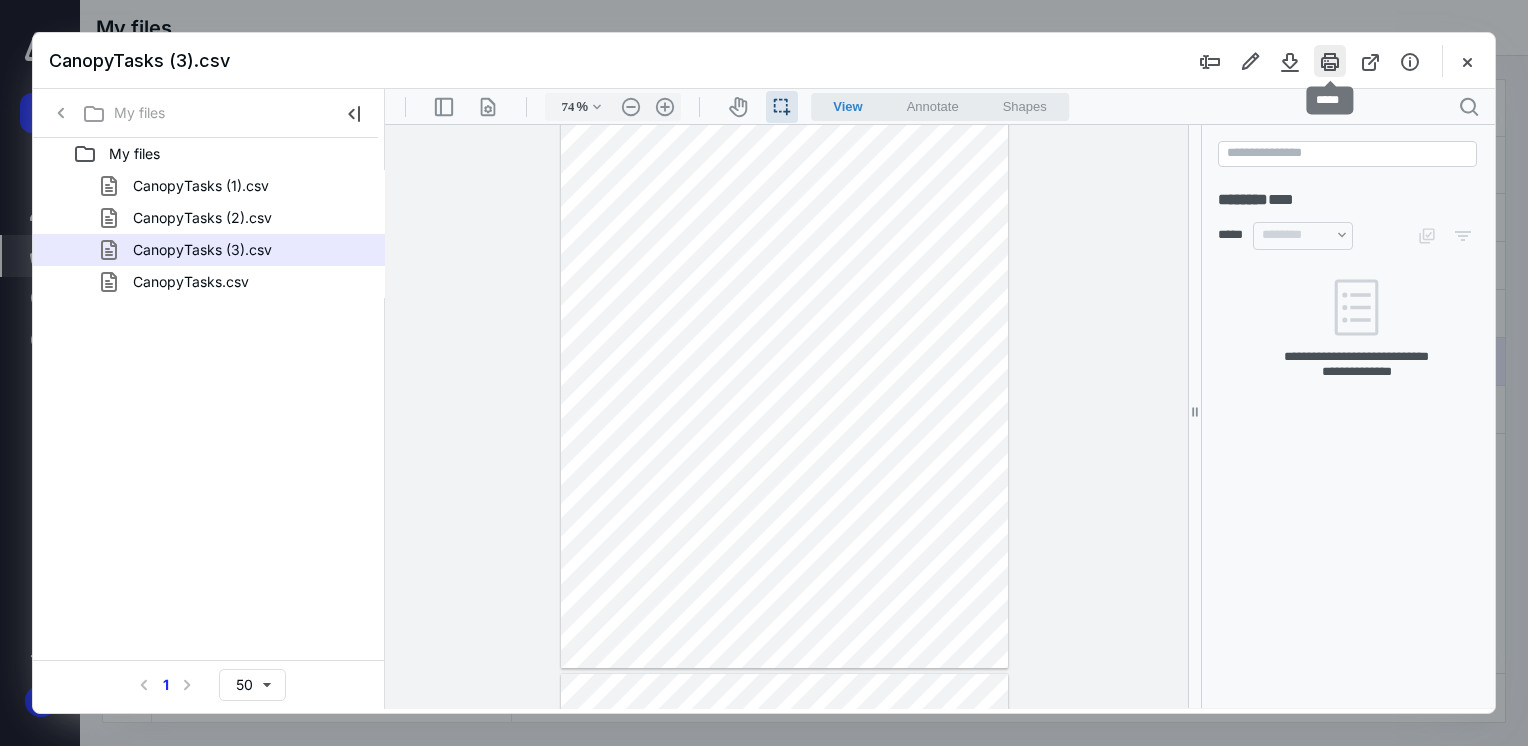click at bounding box center [1330, 61] 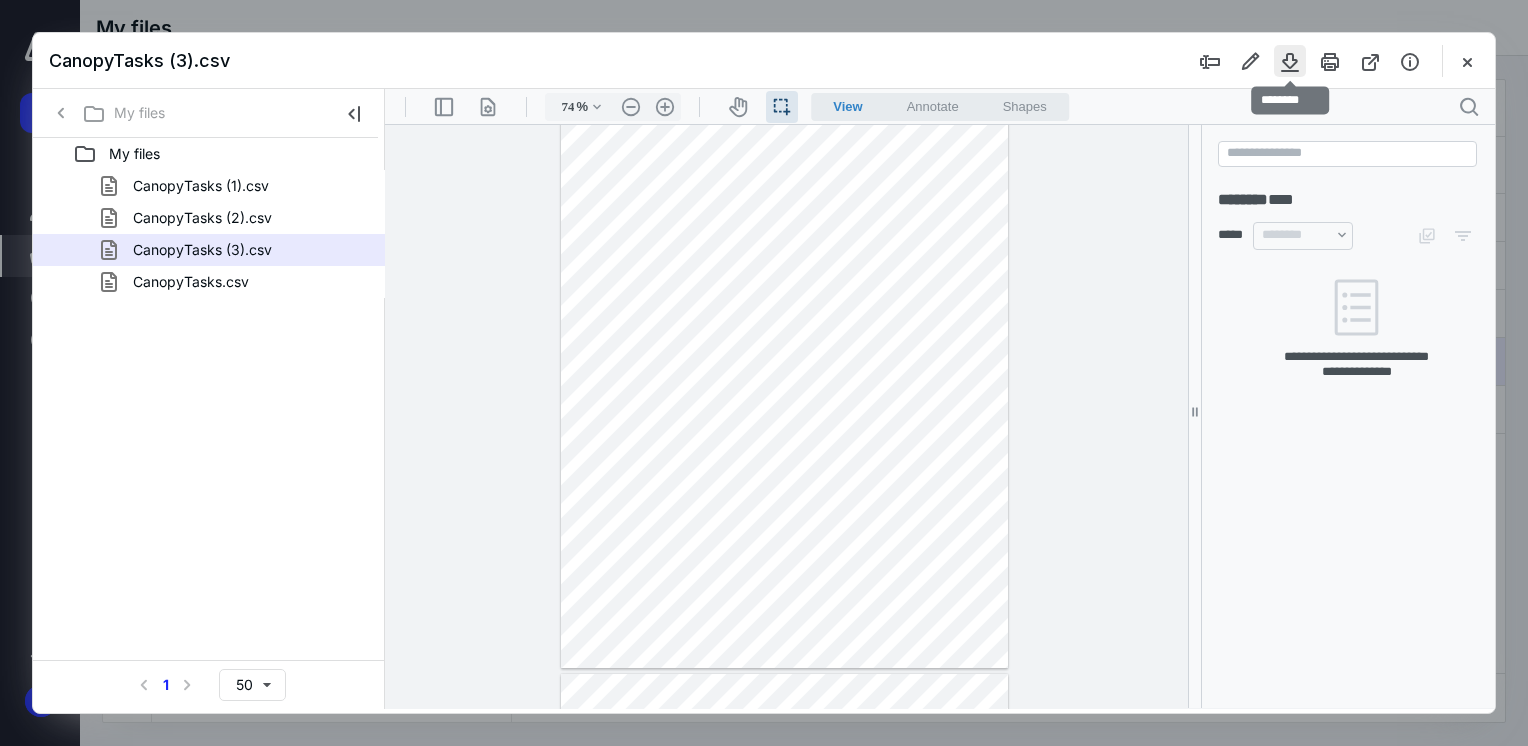 click at bounding box center [1290, 61] 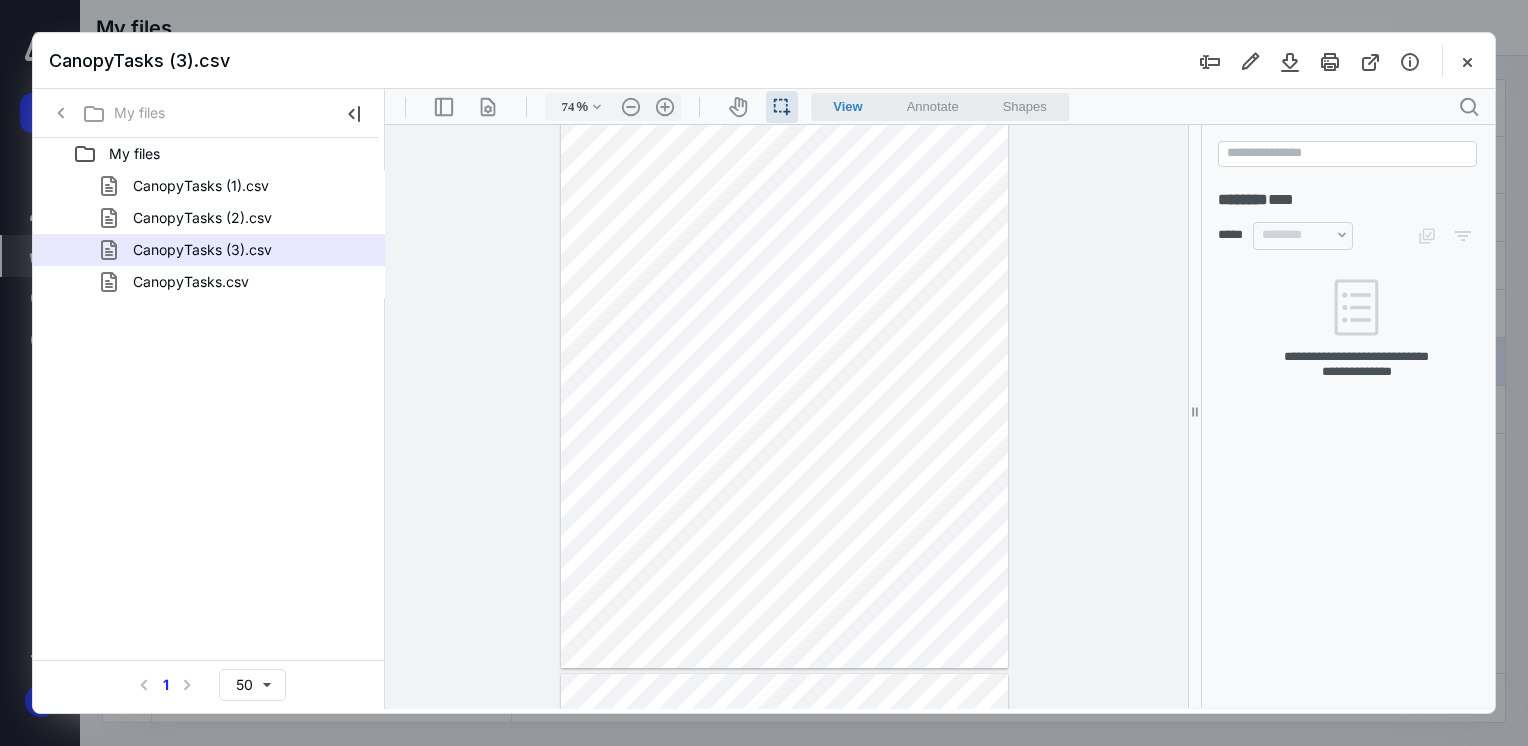 drag, startPoint x: 1791, startPoint y: 89, endPoint x: 1072, endPoint y: 228, distance: 732.3128 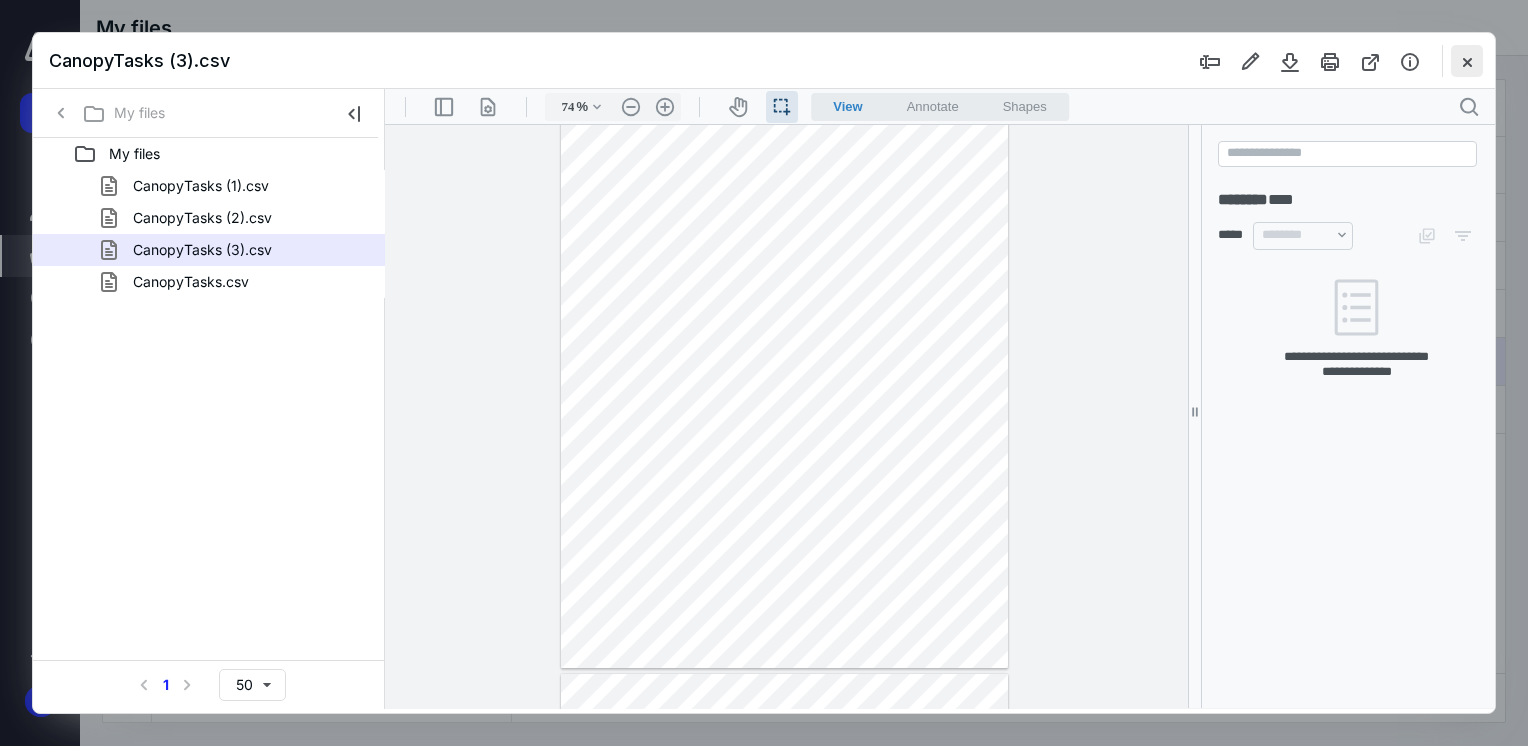 click at bounding box center [1467, 61] 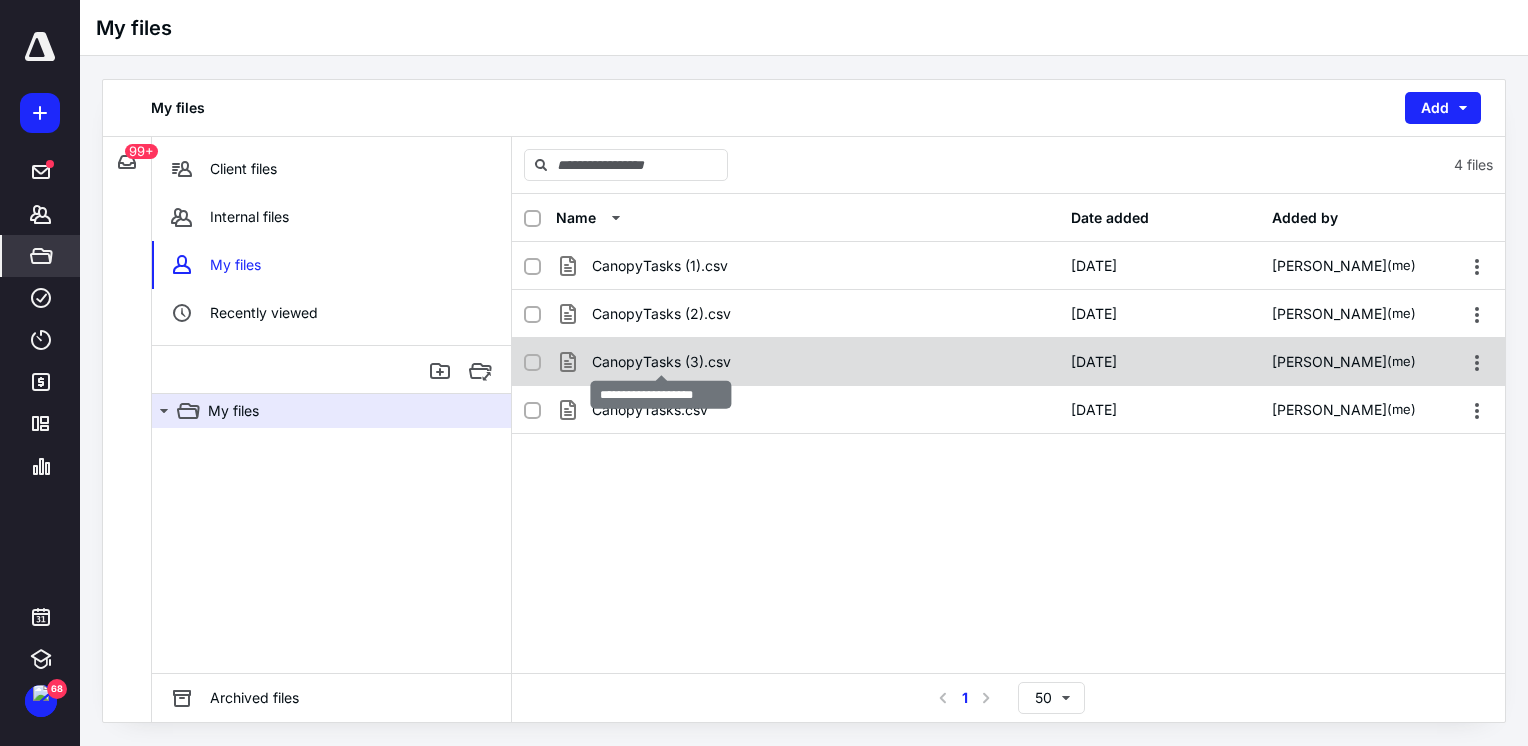 click on "CanopyTasks (3).csv" at bounding box center (661, 362) 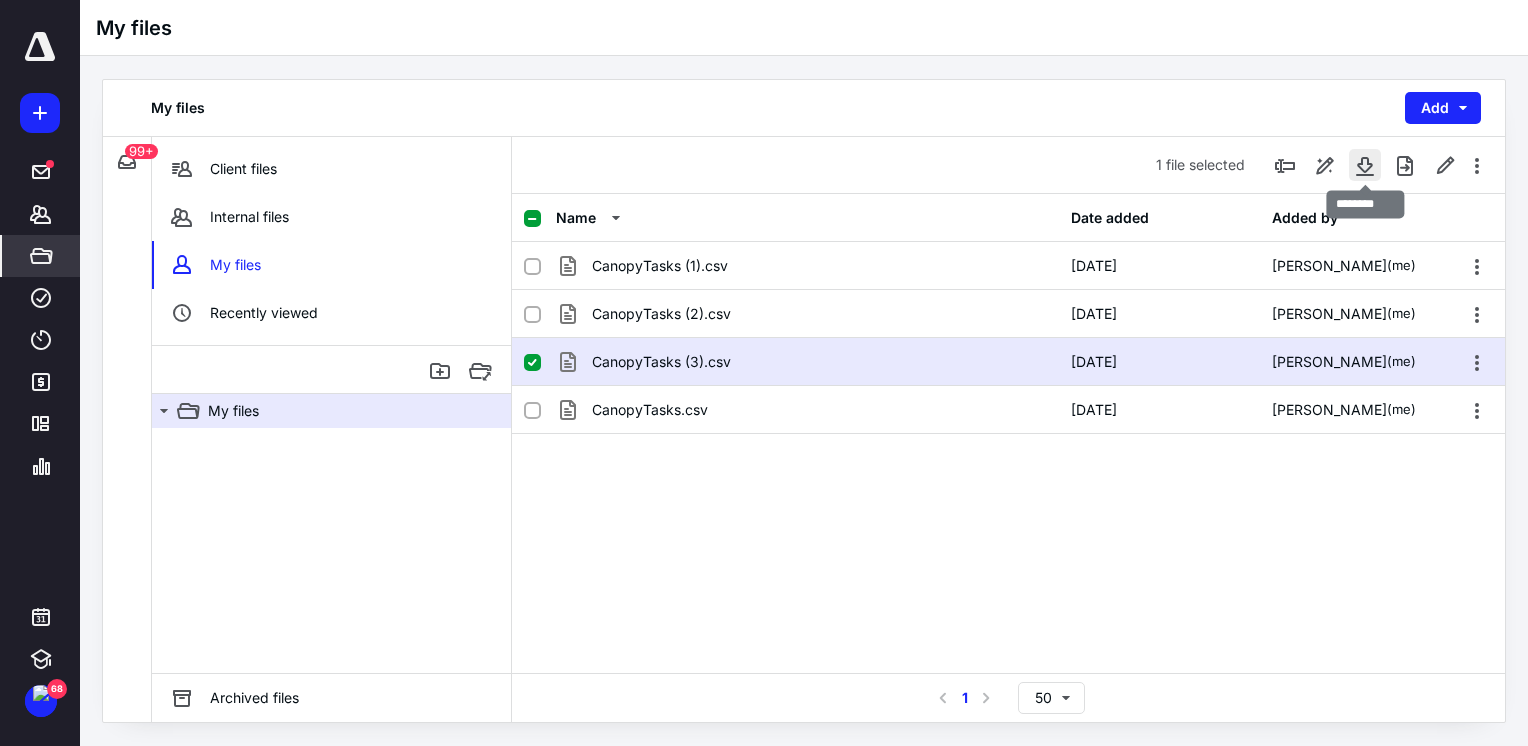 click at bounding box center (1365, 165) 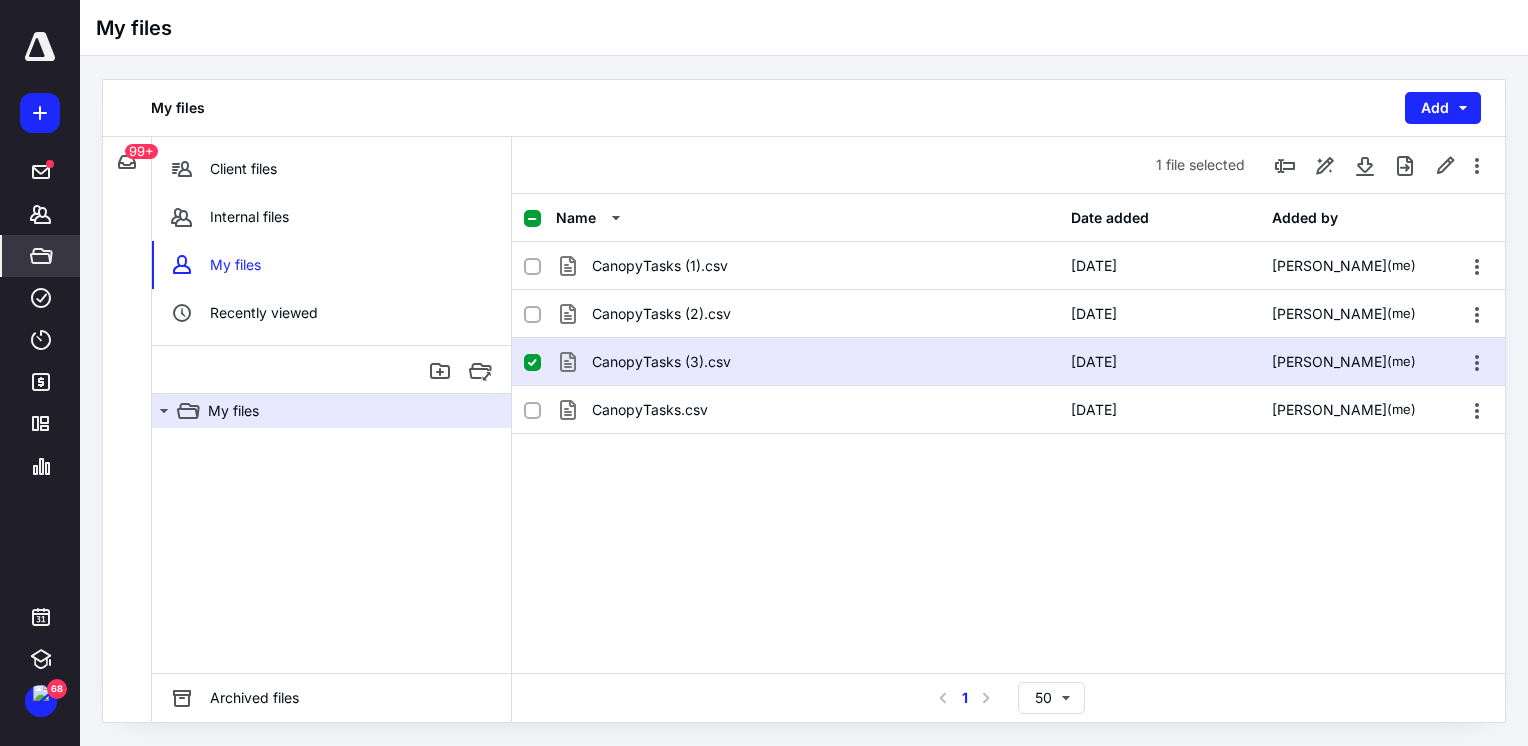 click on "Select a page number for more results 1 50" at bounding box center (1008, 697) 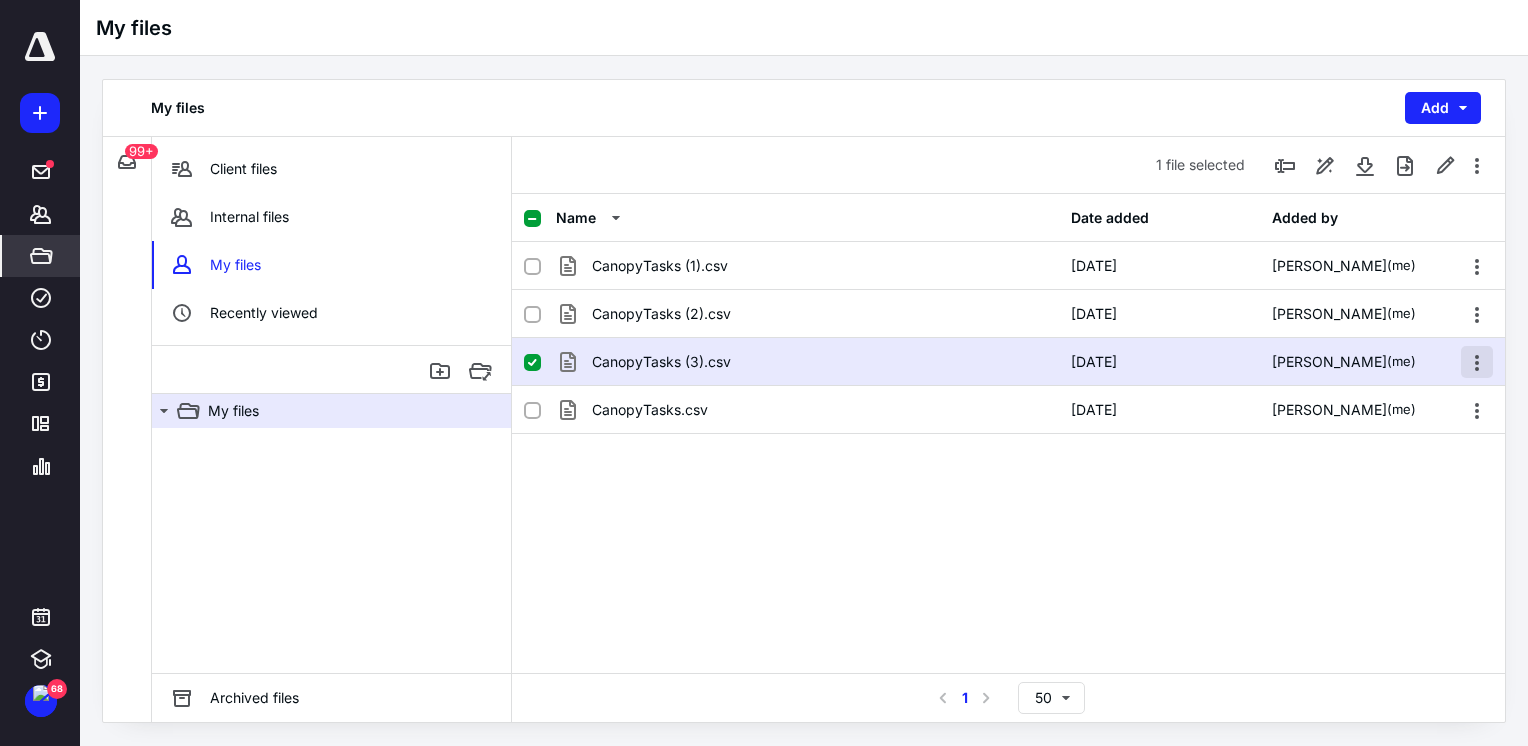 click at bounding box center (1477, 362) 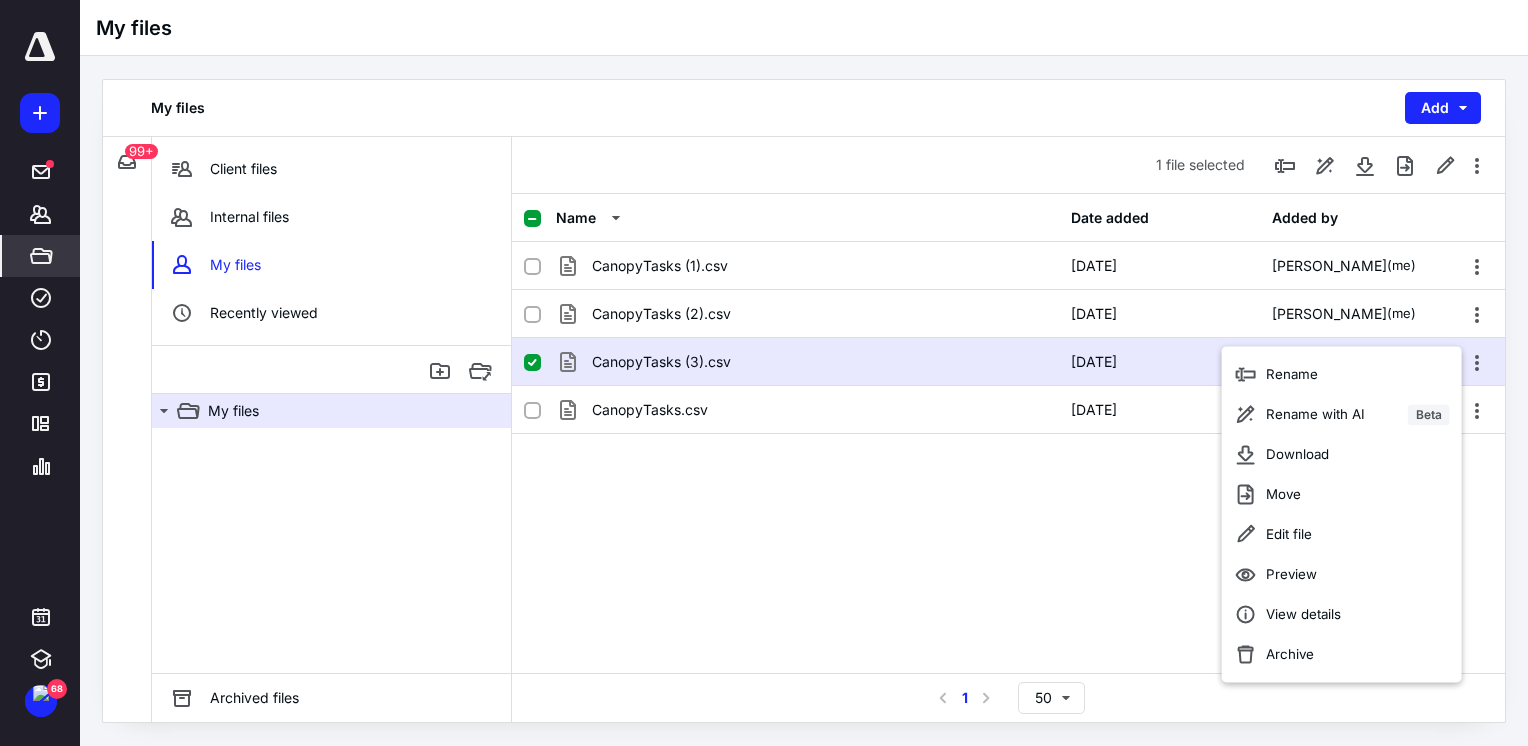 click on "CanopyTasks (1).csv [DATE] [PERSON_NAME]  (me) CanopyTasks (2).csv [DATE] [PERSON_NAME]  (me) CanopyTasks (3).csv [DATE] [PERSON_NAME]  (me) CanopyTasks.csv [DATE] [PERSON_NAME]  (me)" at bounding box center [1008, 392] 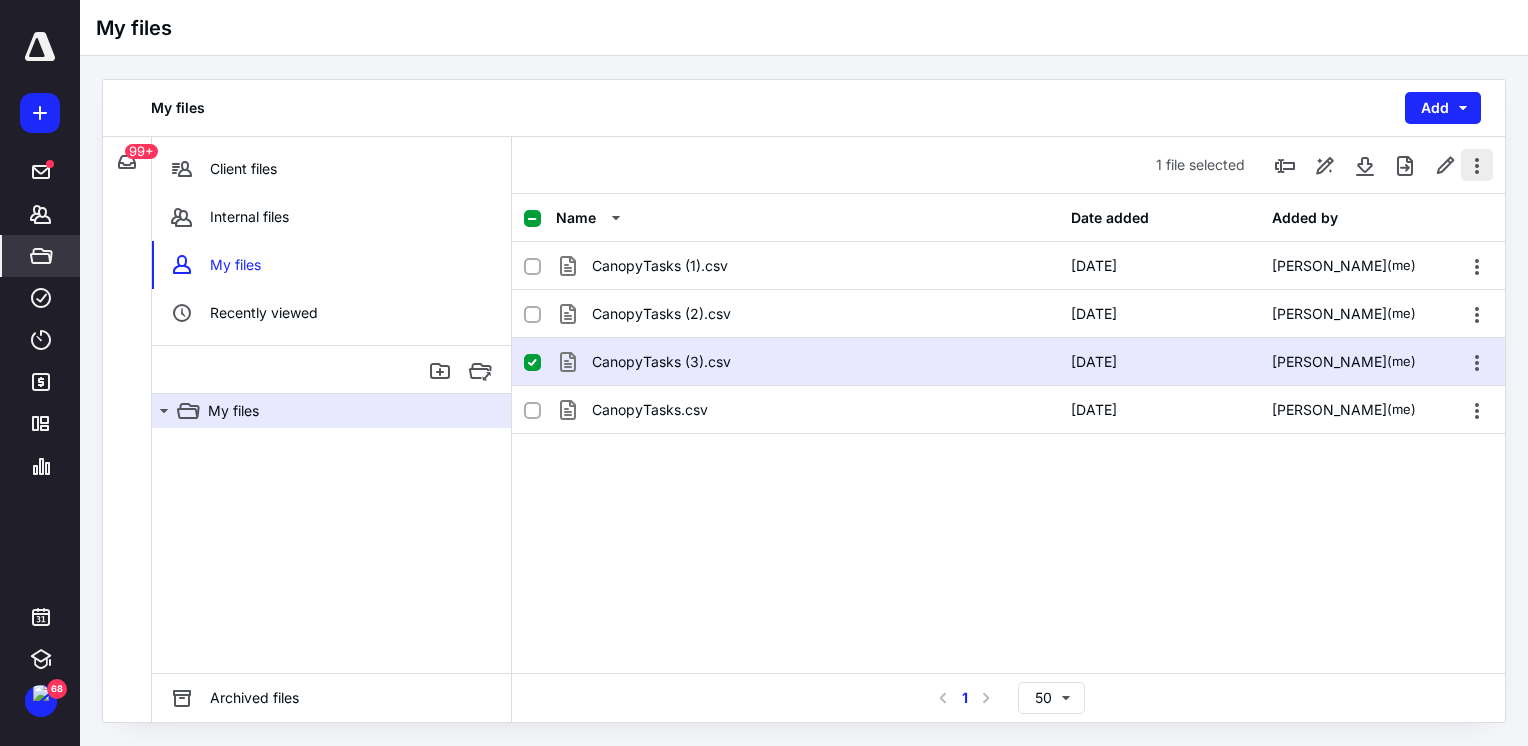click at bounding box center [1477, 165] 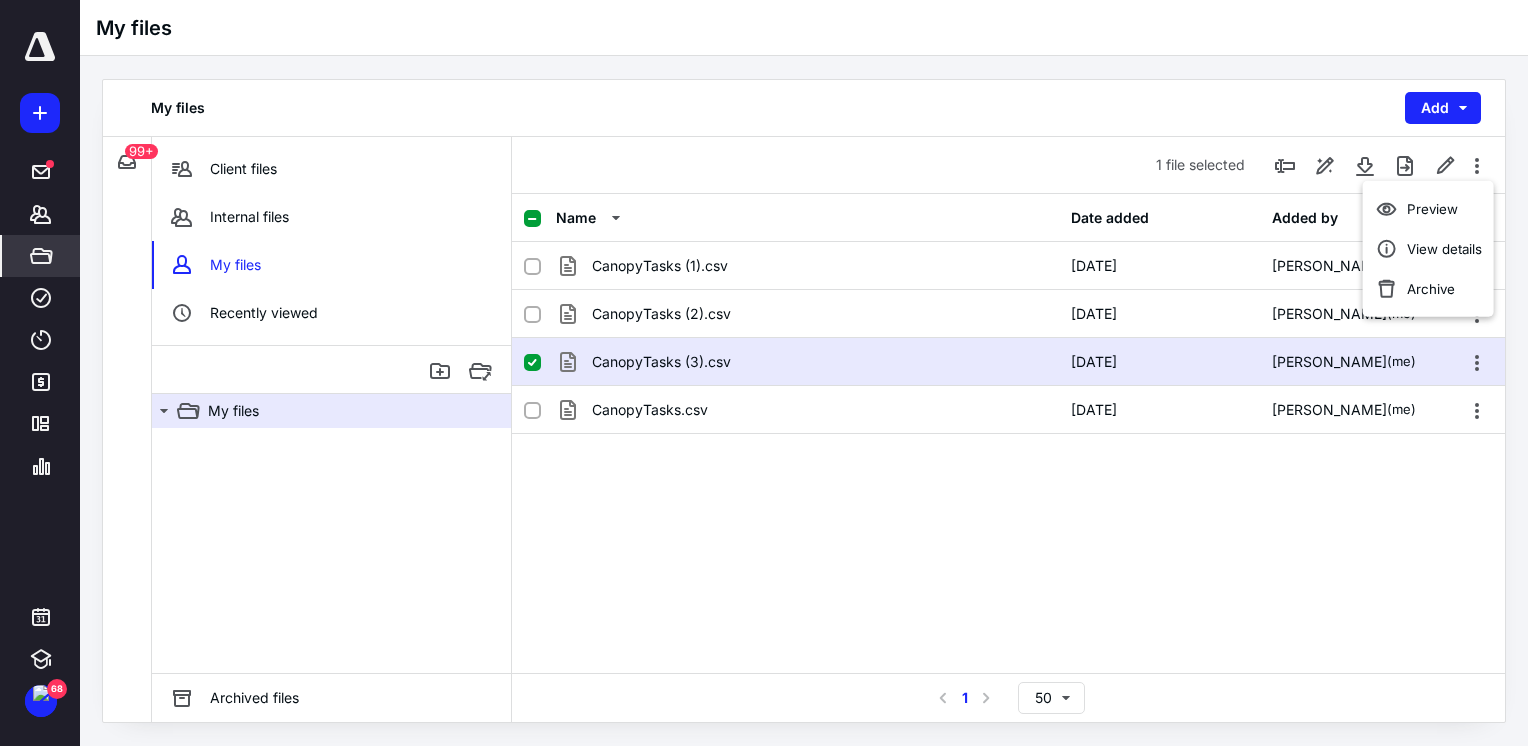 click on "Name Date added Added by CanopyTasks (1).csv [DATE] [PERSON_NAME]  (me) CanopyTasks (2).csv [DATE] [PERSON_NAME]  (me) CanopyTasks (3).csv [DATE] [PERSON_NAME]  (me) CanopyTasks.csv [DATE] [PERSON_NAME]  (me)" at bounding box center [1008, 433] 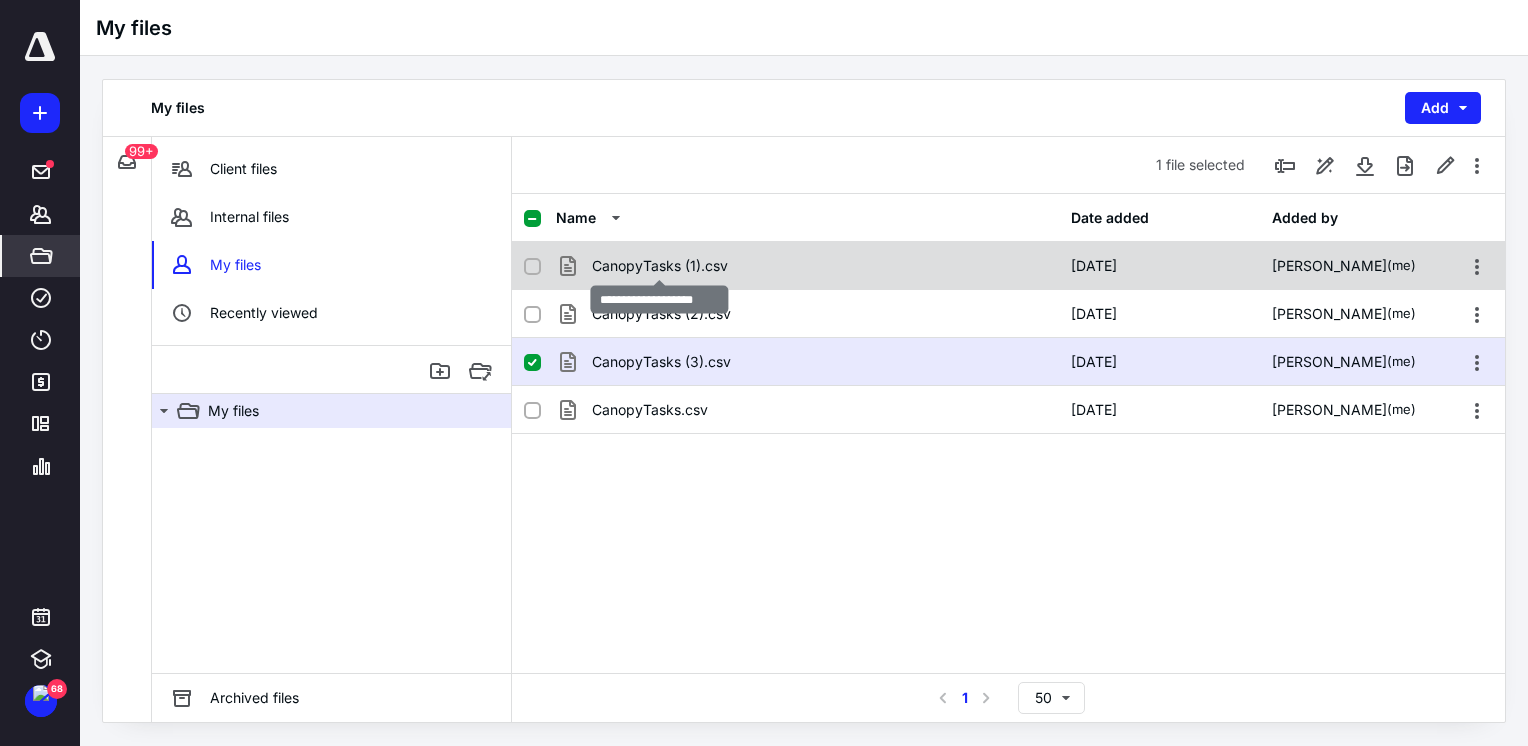 click on "CanopyTasks (1).csv" at bounding box center (660, 266) 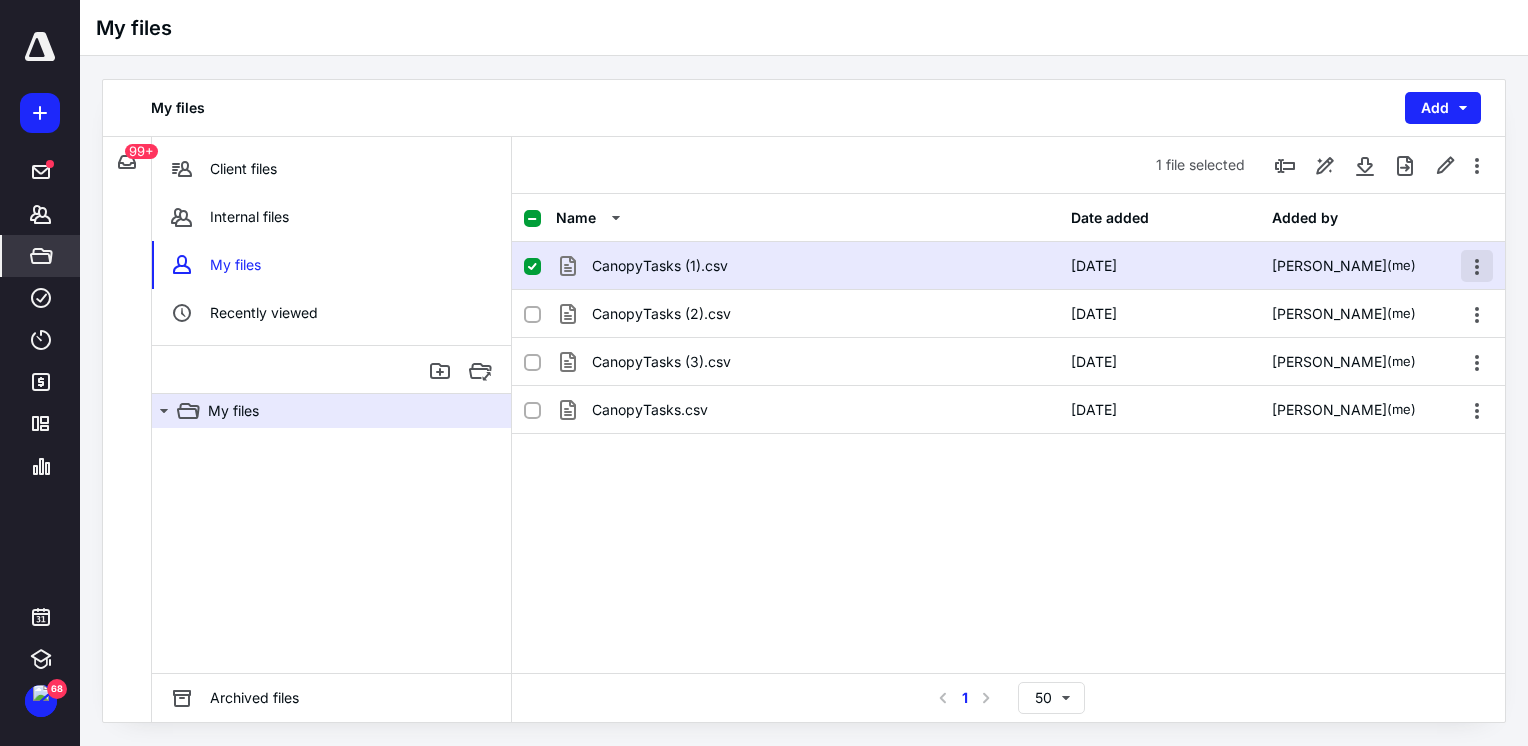 click at bounding box center [1477, 266] 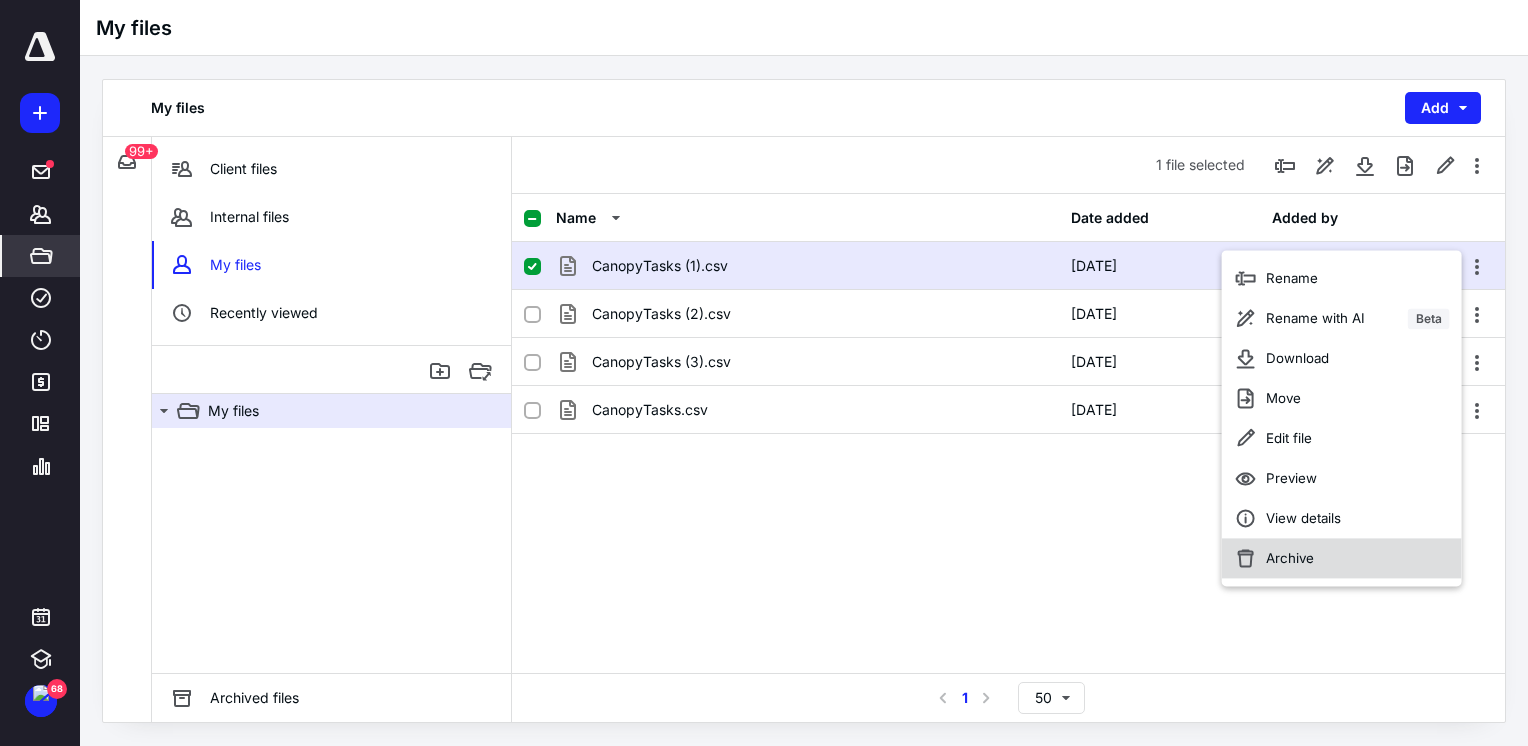 click on "Archive" at bounding box center (1290, 558) 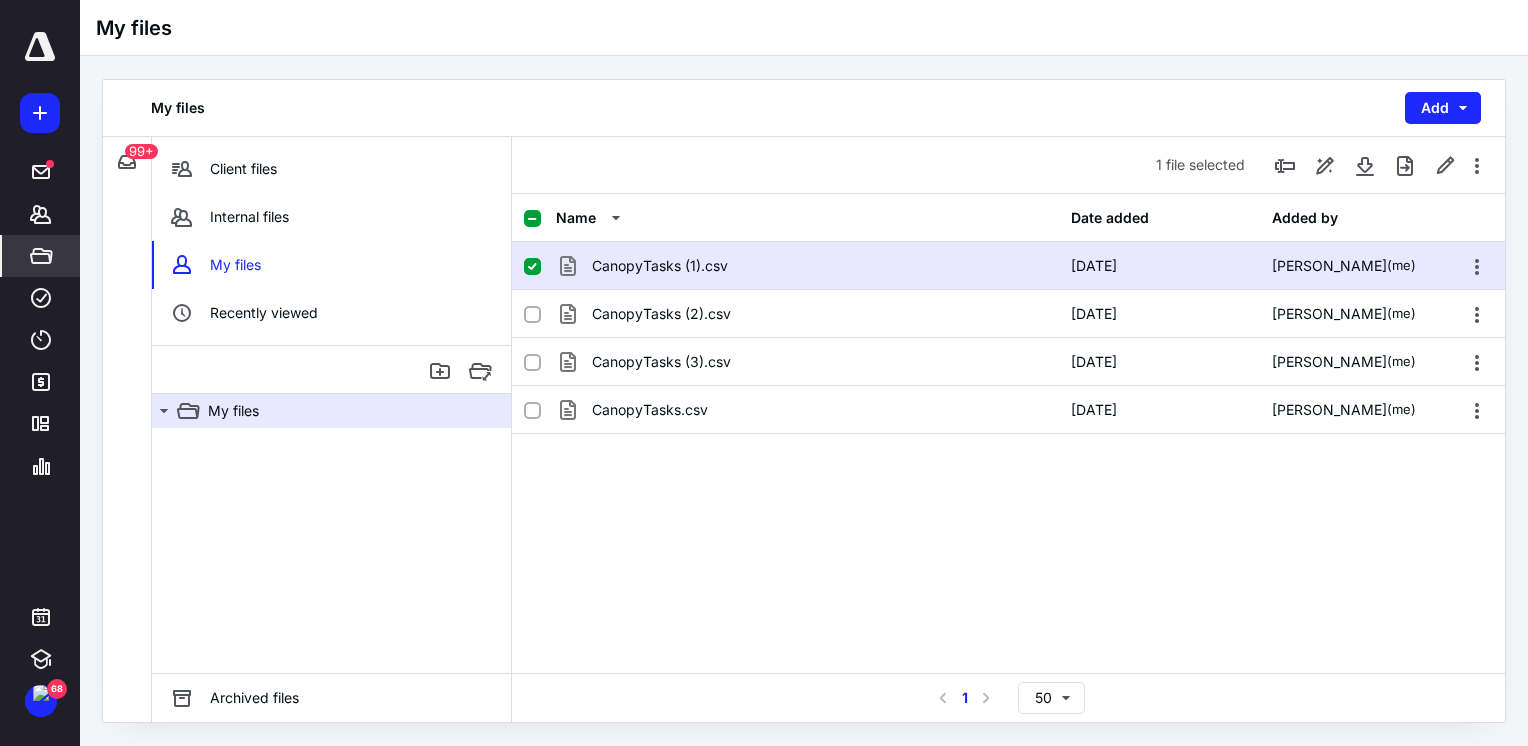 checkbox on "false" 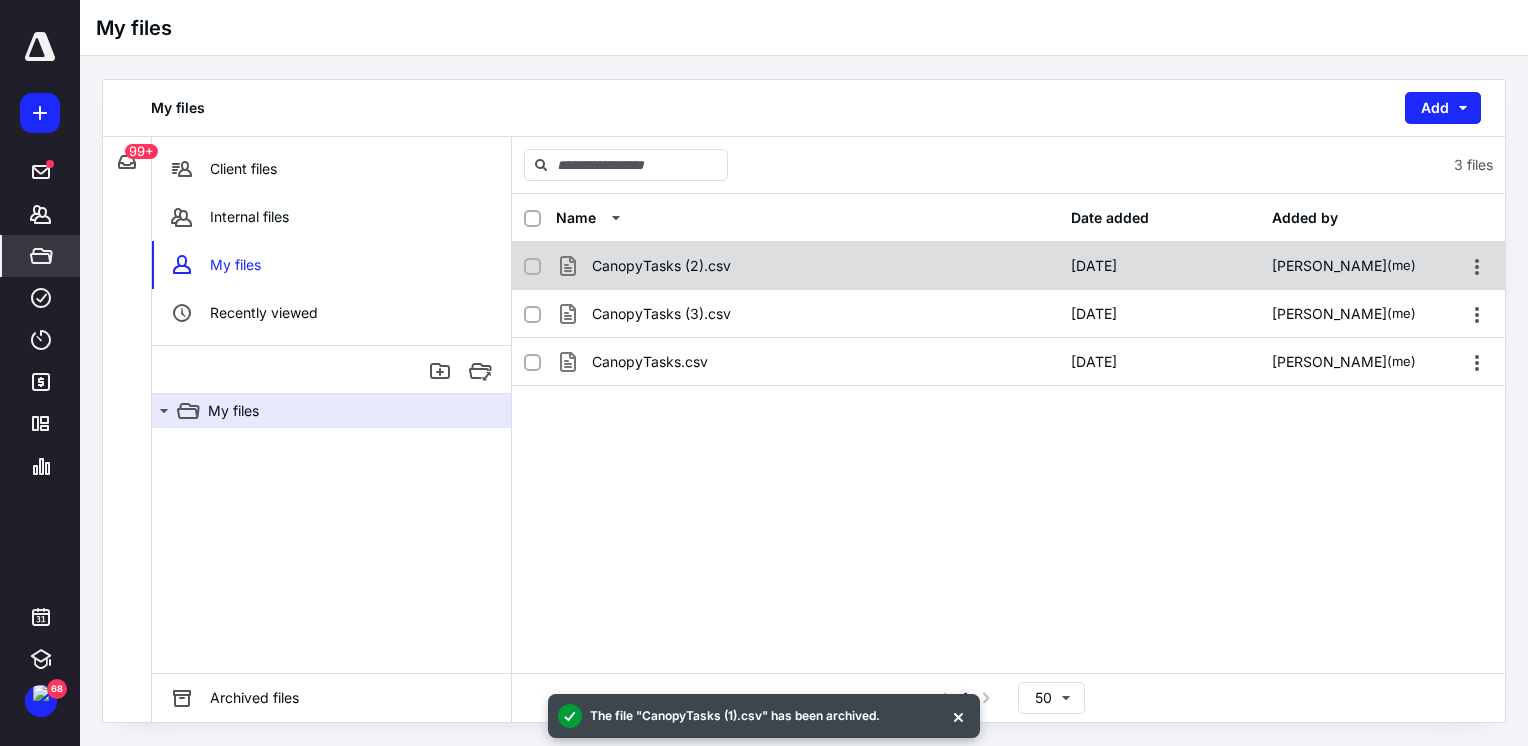 click on "CanopyTasks (2).csv" at bounding box center [807, 266] 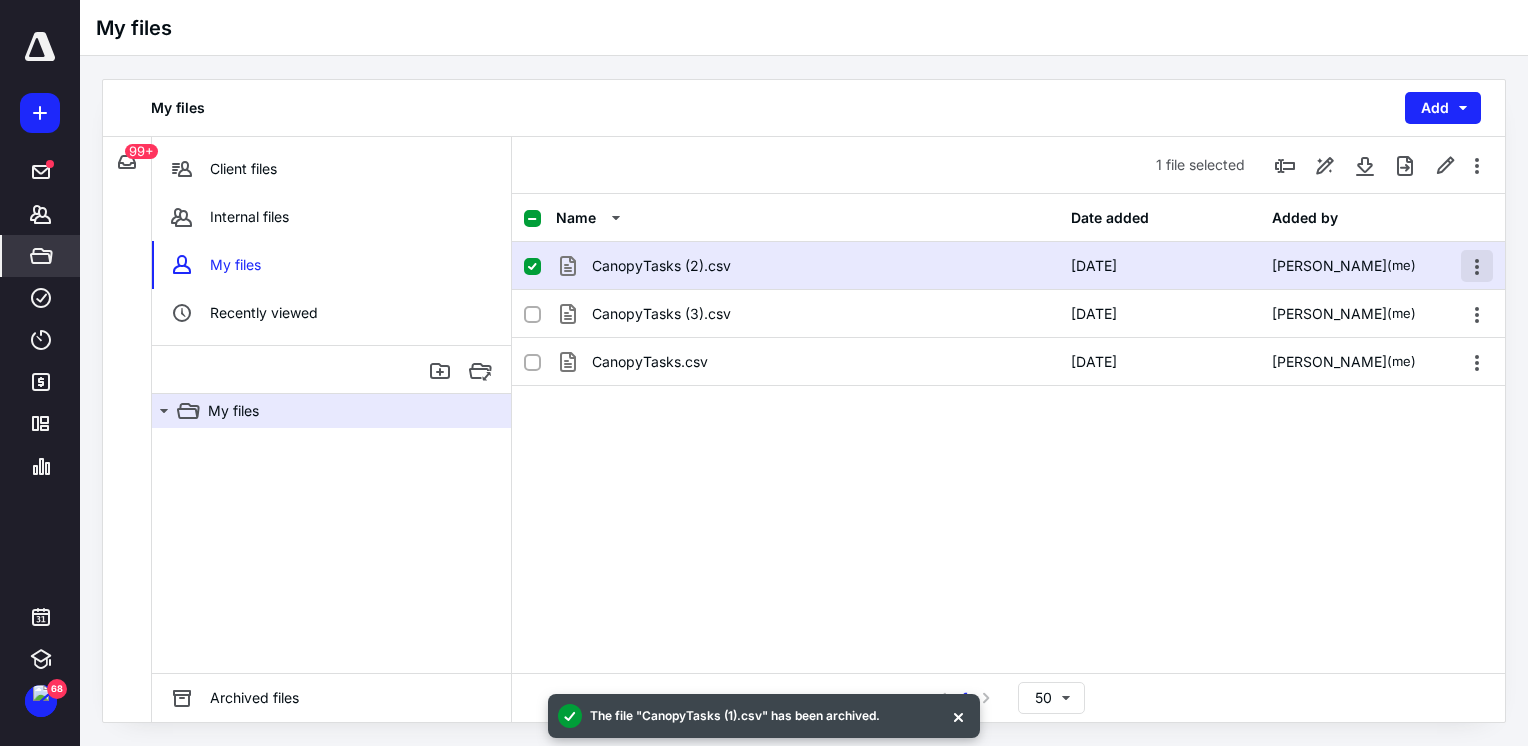click at bounding box center [1477, 266] 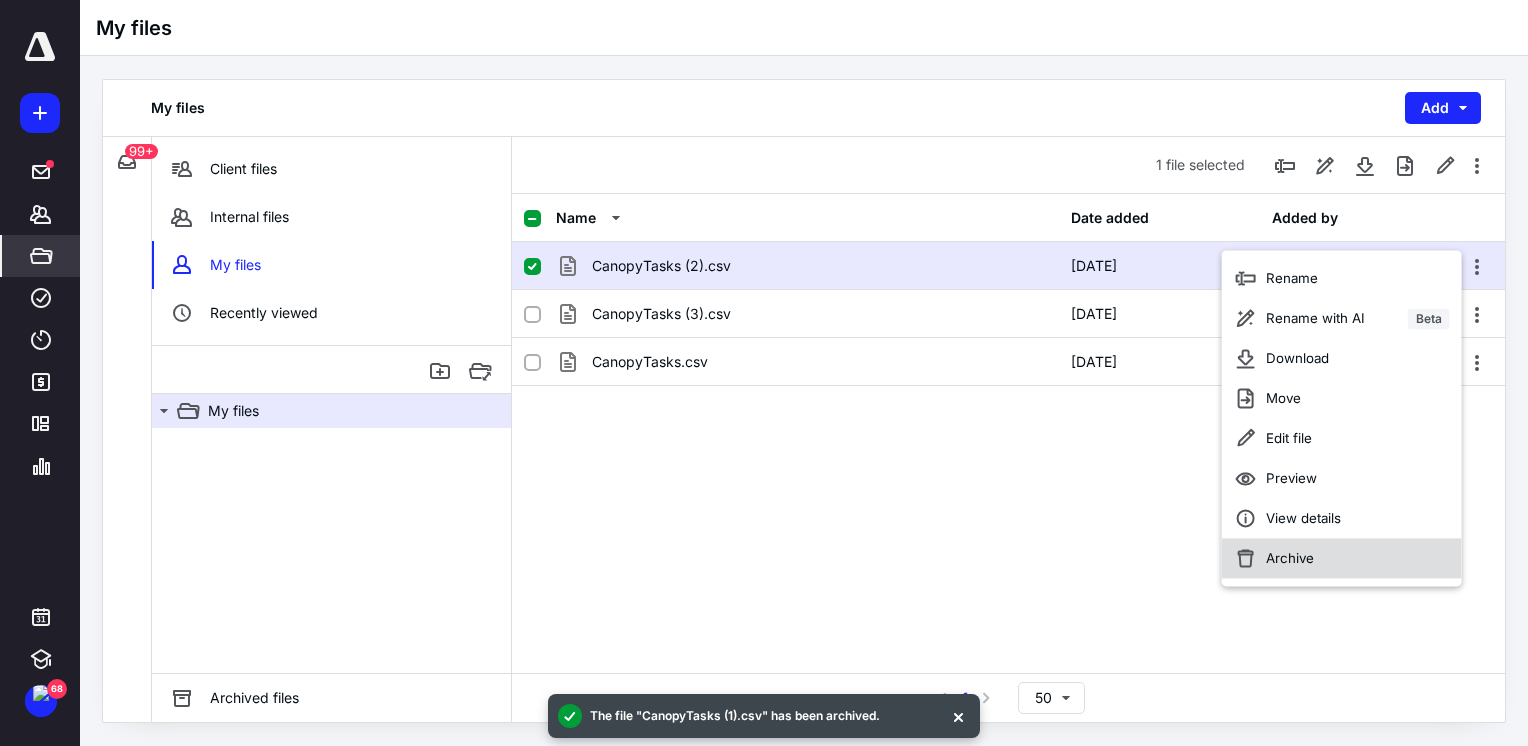 click on "Archive" at bounding box center (1290, 558) 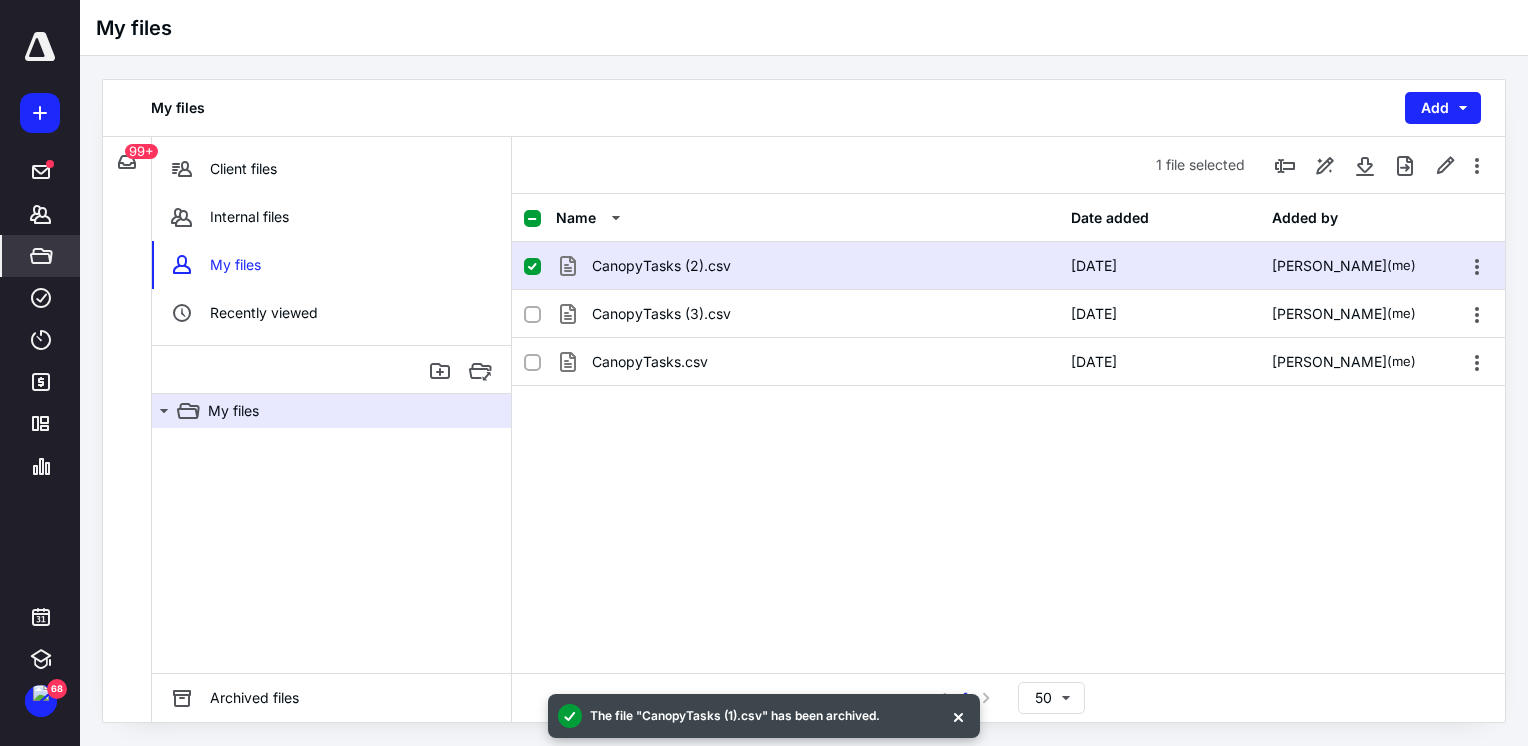 checkbox on "false" 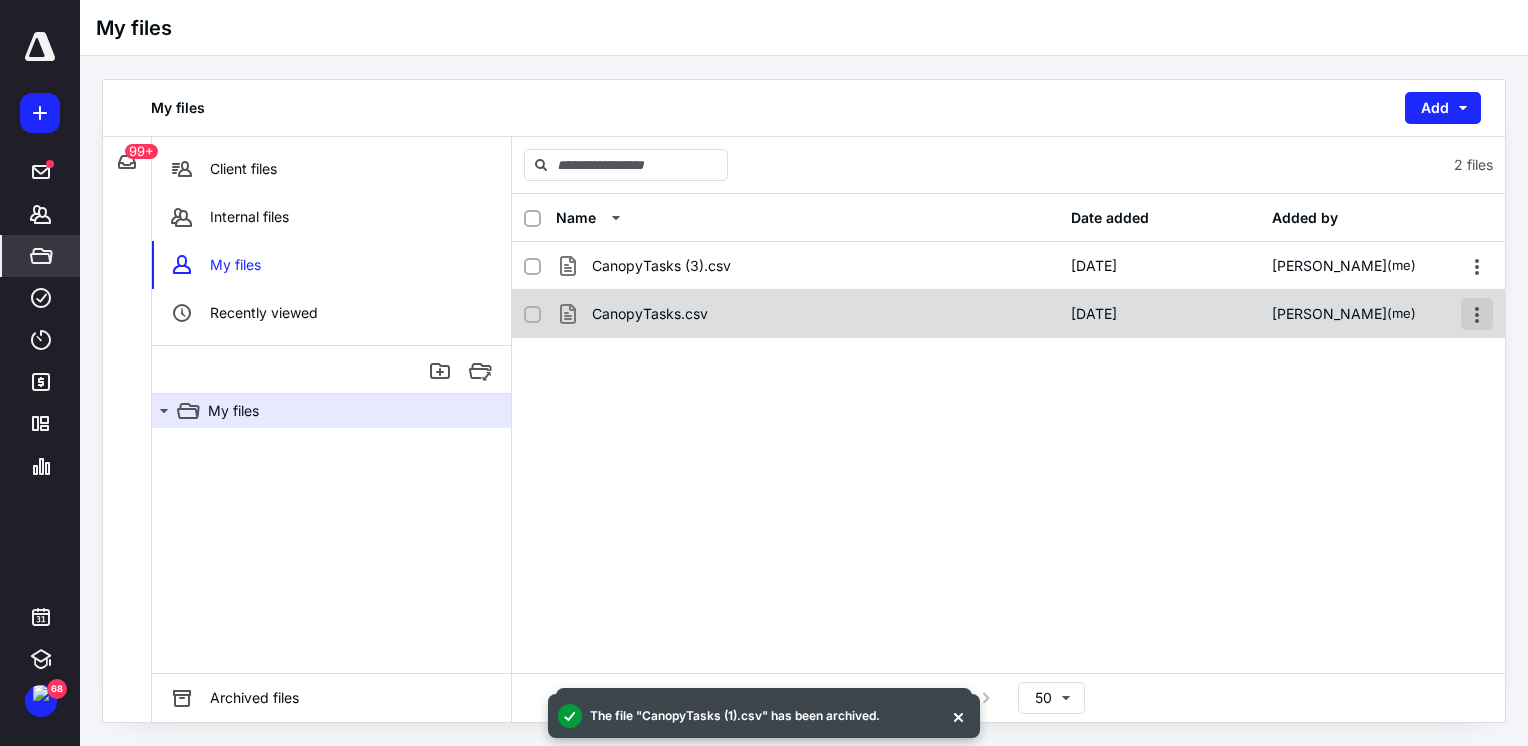 click at bounding box center [1477, 314] 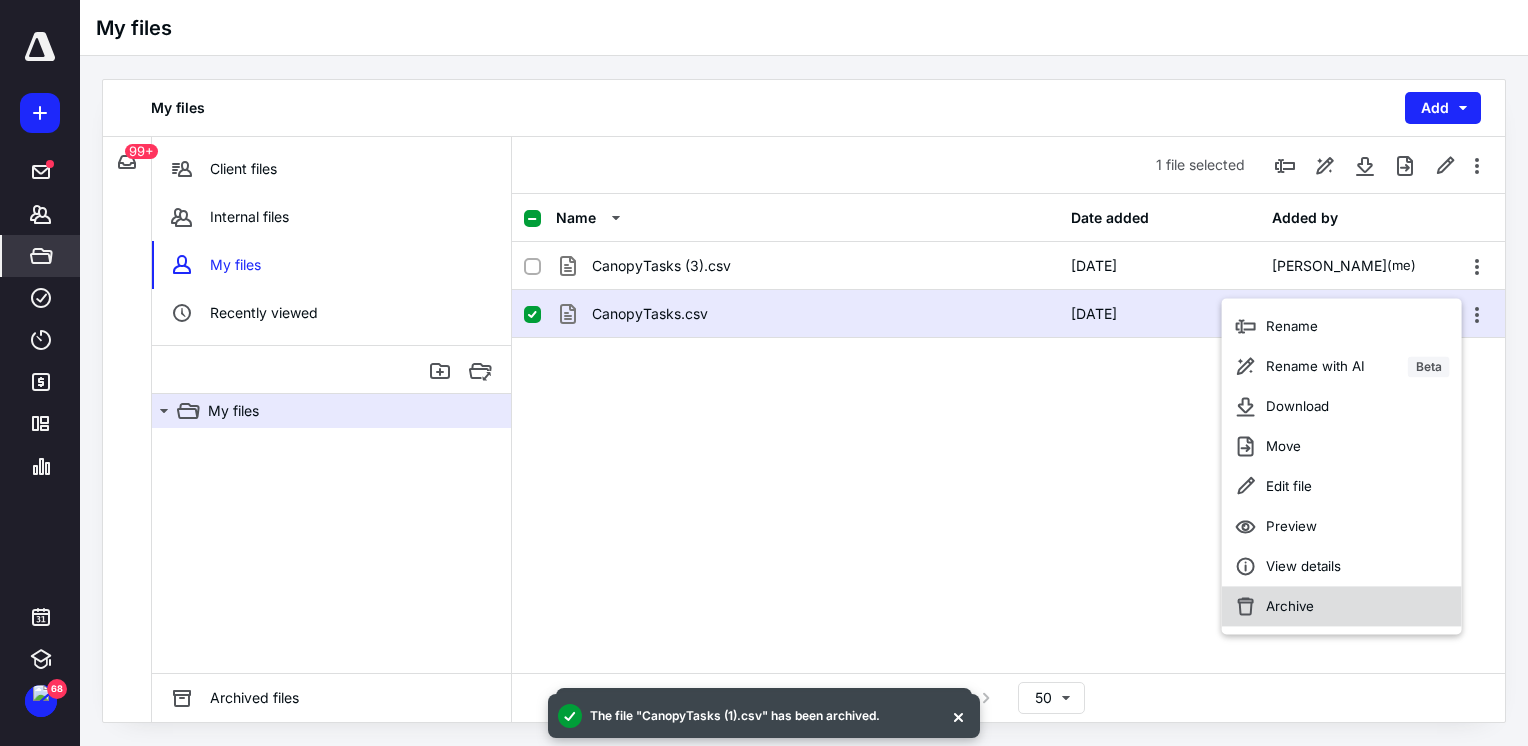click on "Archive" at bounding box center (1290, 606) 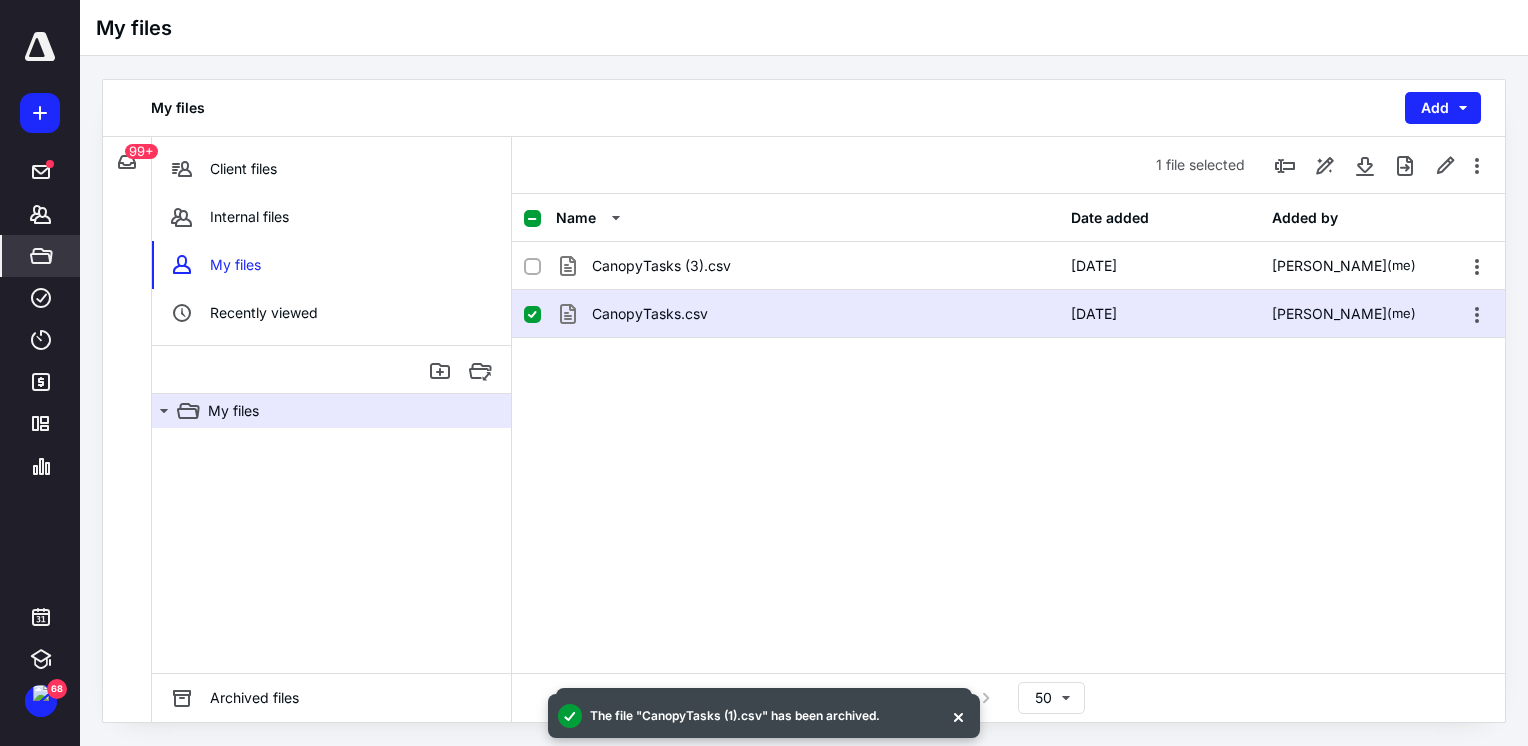 checkbox on "false" 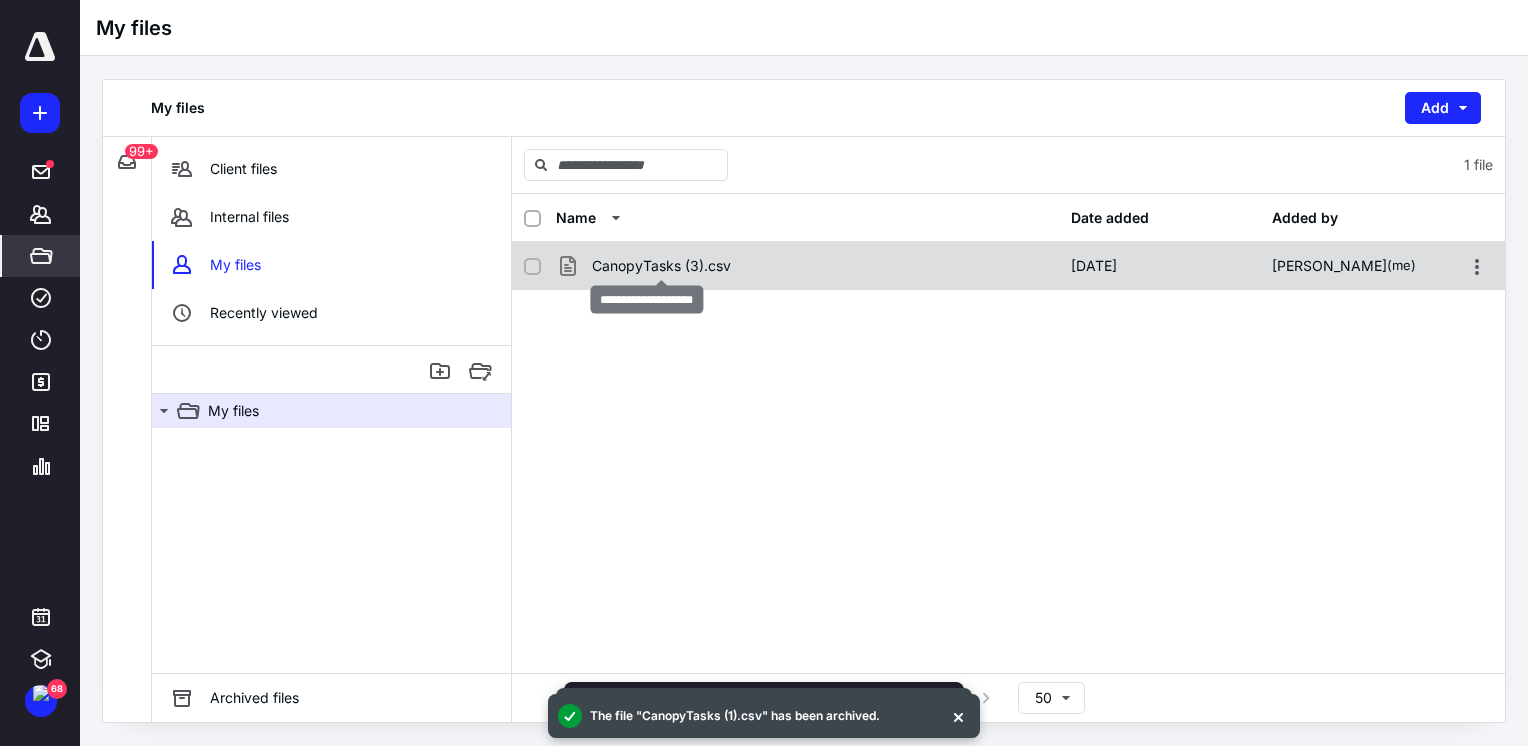 click on "CanopyTasks (3).csv" at bounding box center (661, 266) 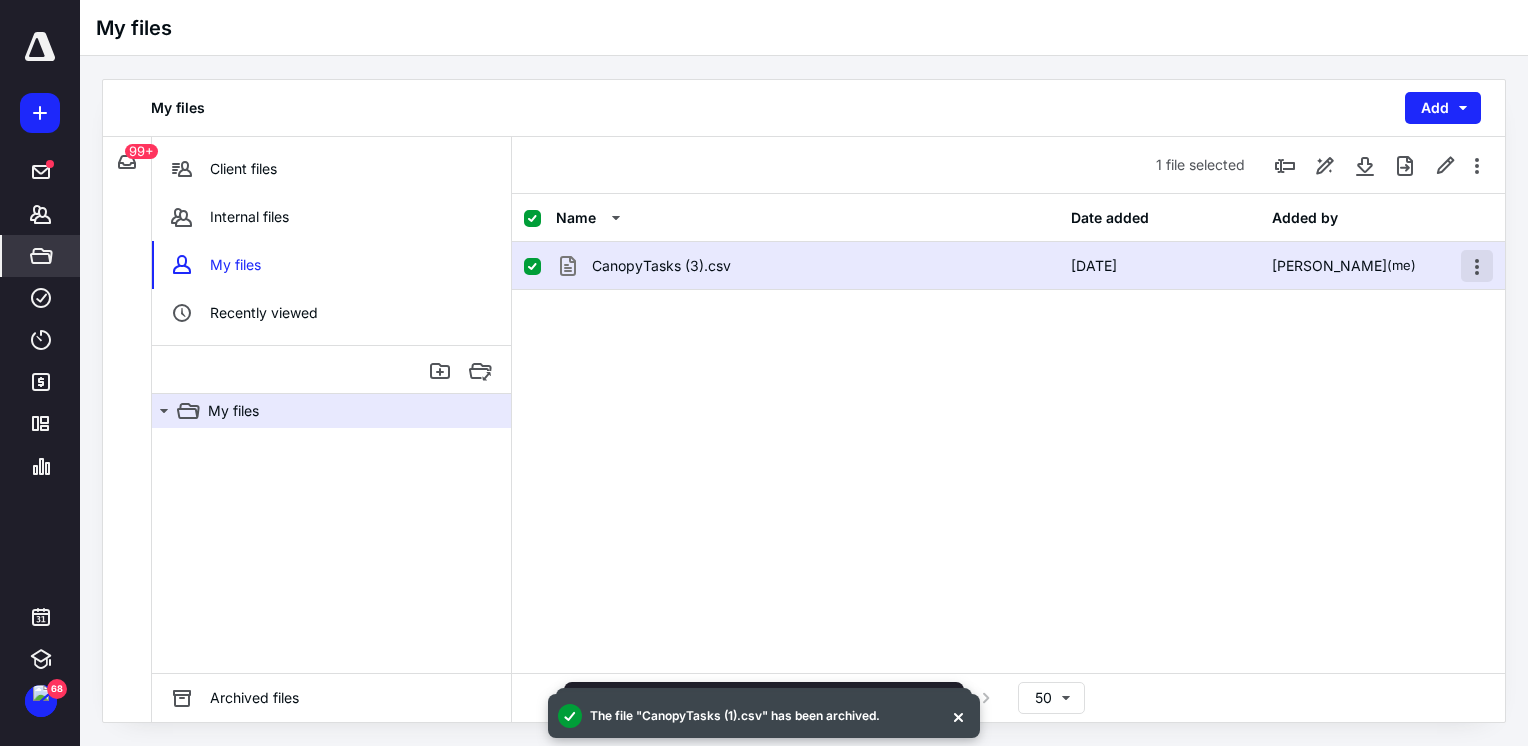click at bounding box center (1477, 266) 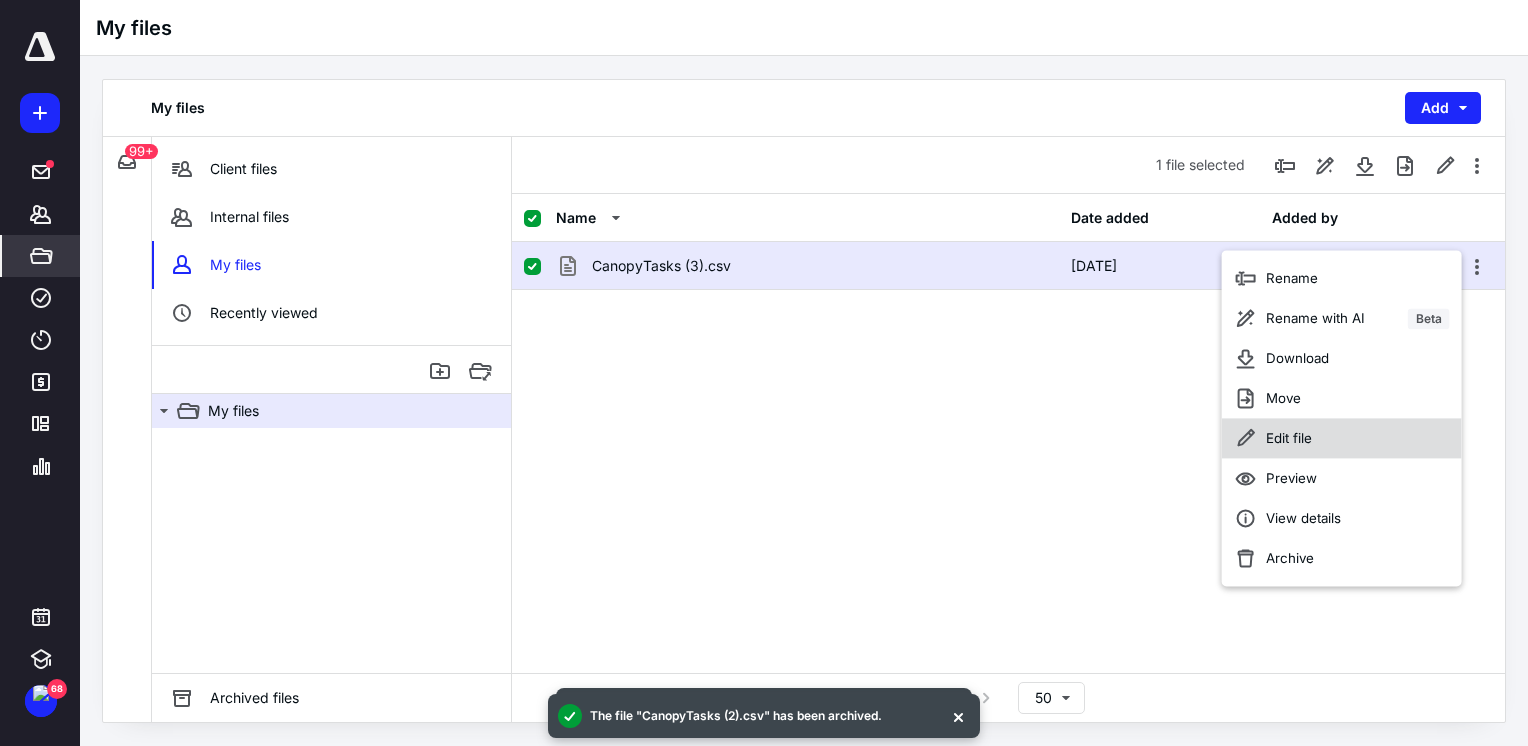 click on "Edit file" at bounding box center [1289, 438] 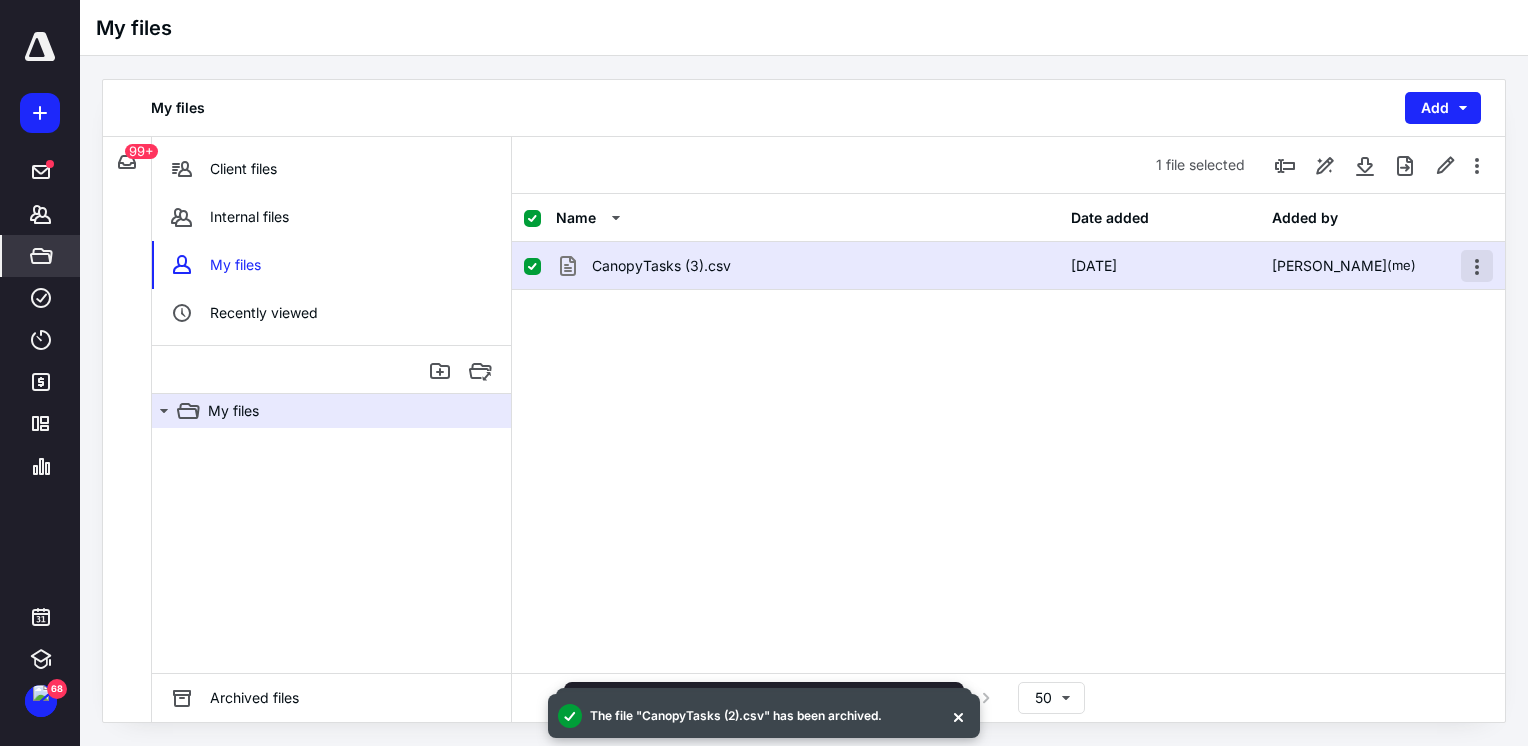 click at bounding box center [1477, 266] 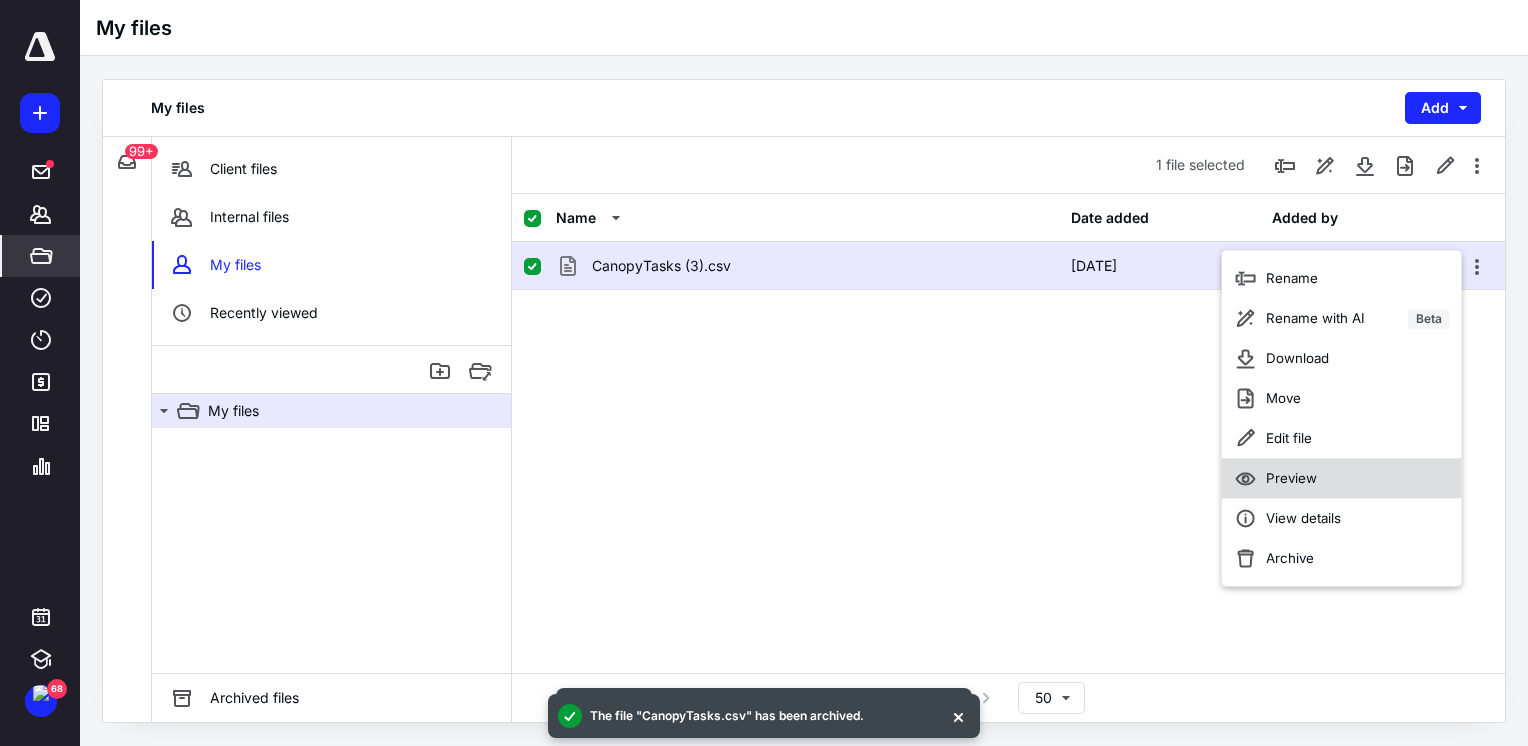 click on "Preview" at bounding box center [1291, 478] 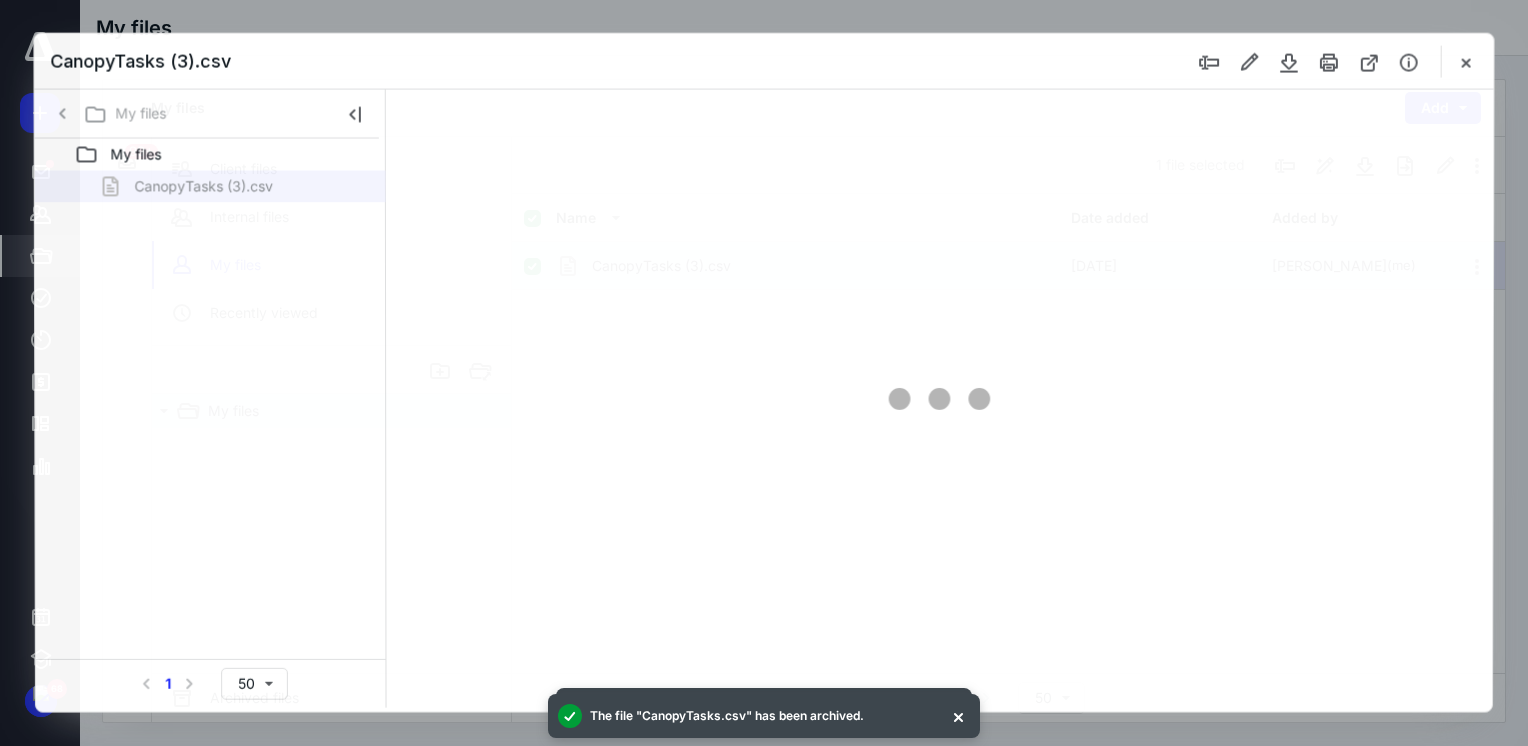 scroll, scrollTop: 0, scrollLeft: 0, axis: both 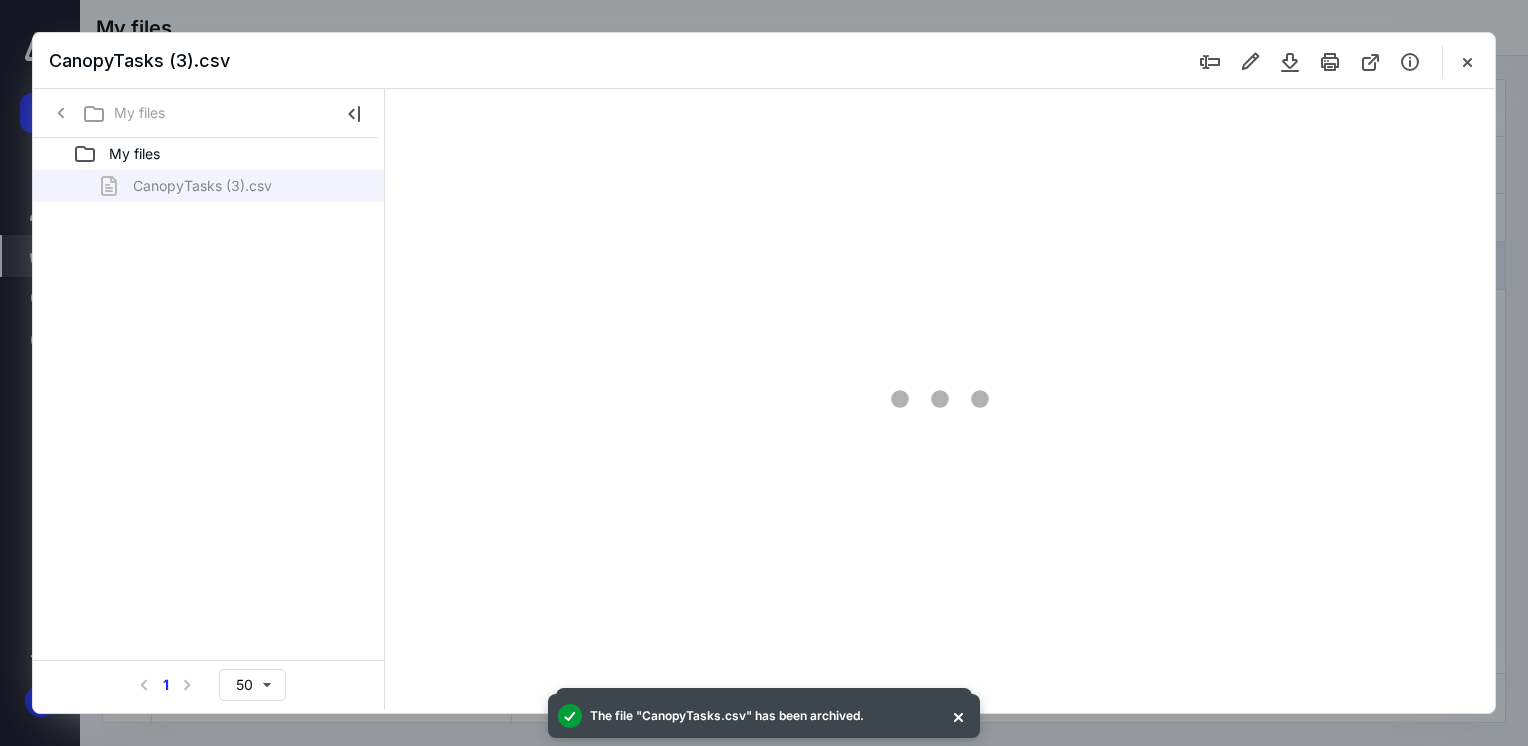 type on "69" 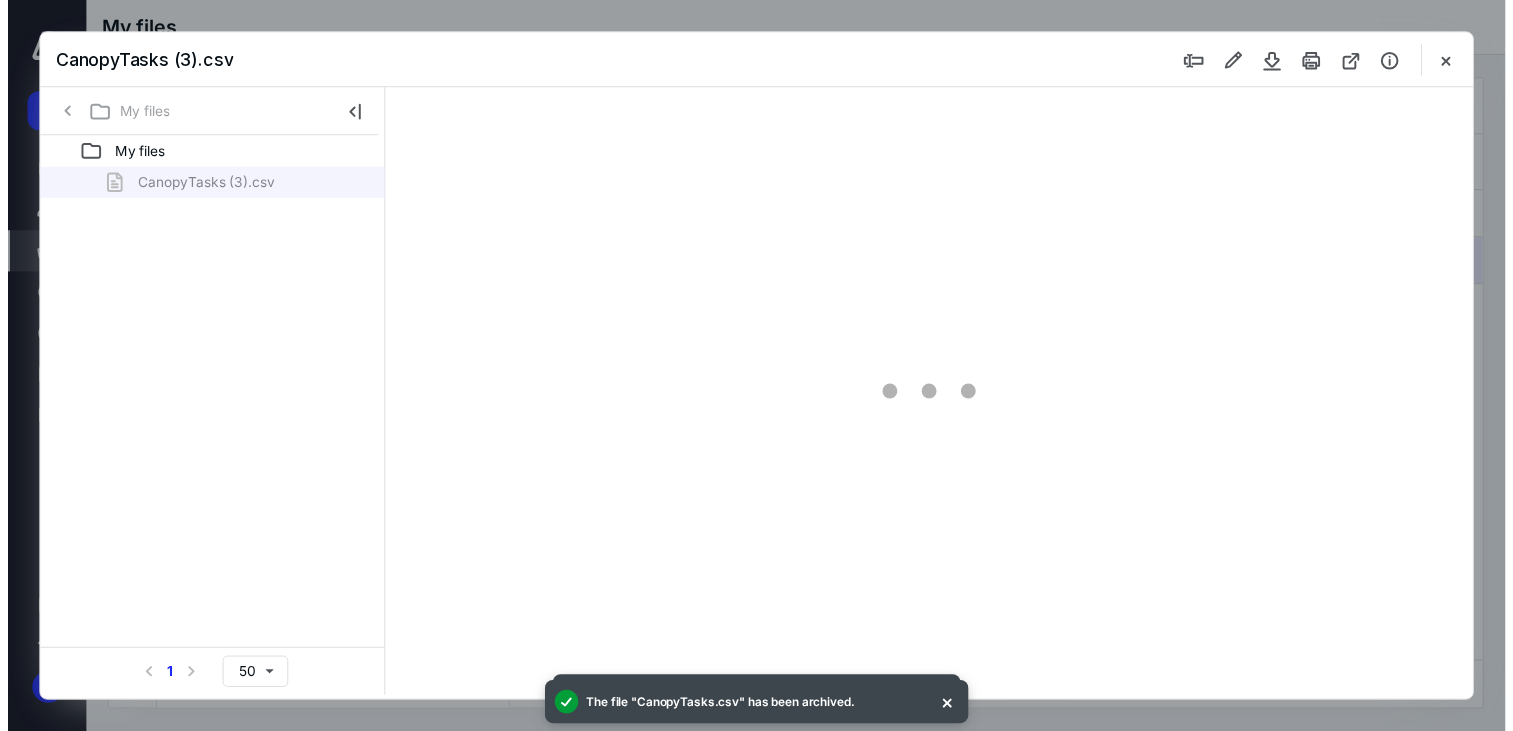 scroll, scrollTop: 79, scrollLeft: 0, axis: vertical 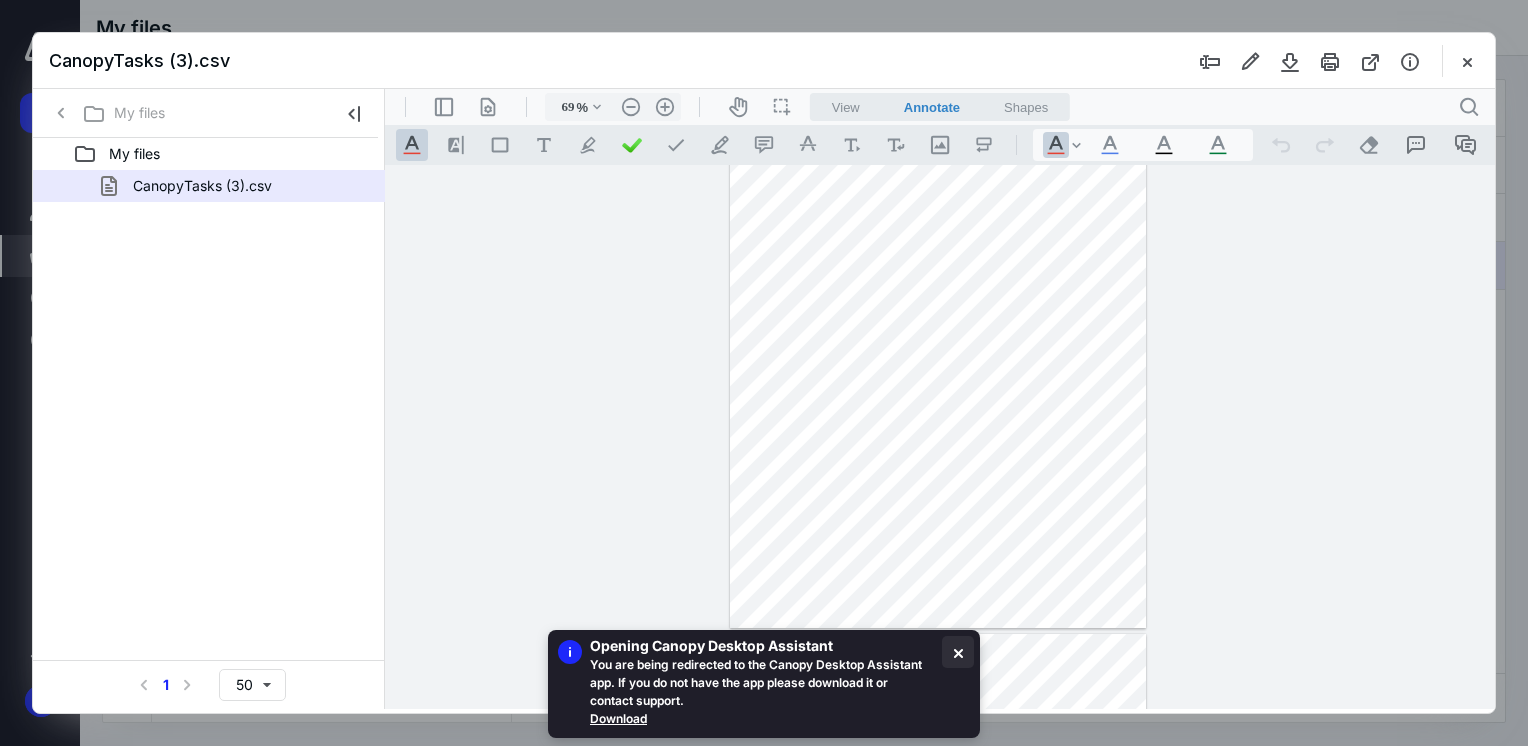 click at bounding box center (958, 652) 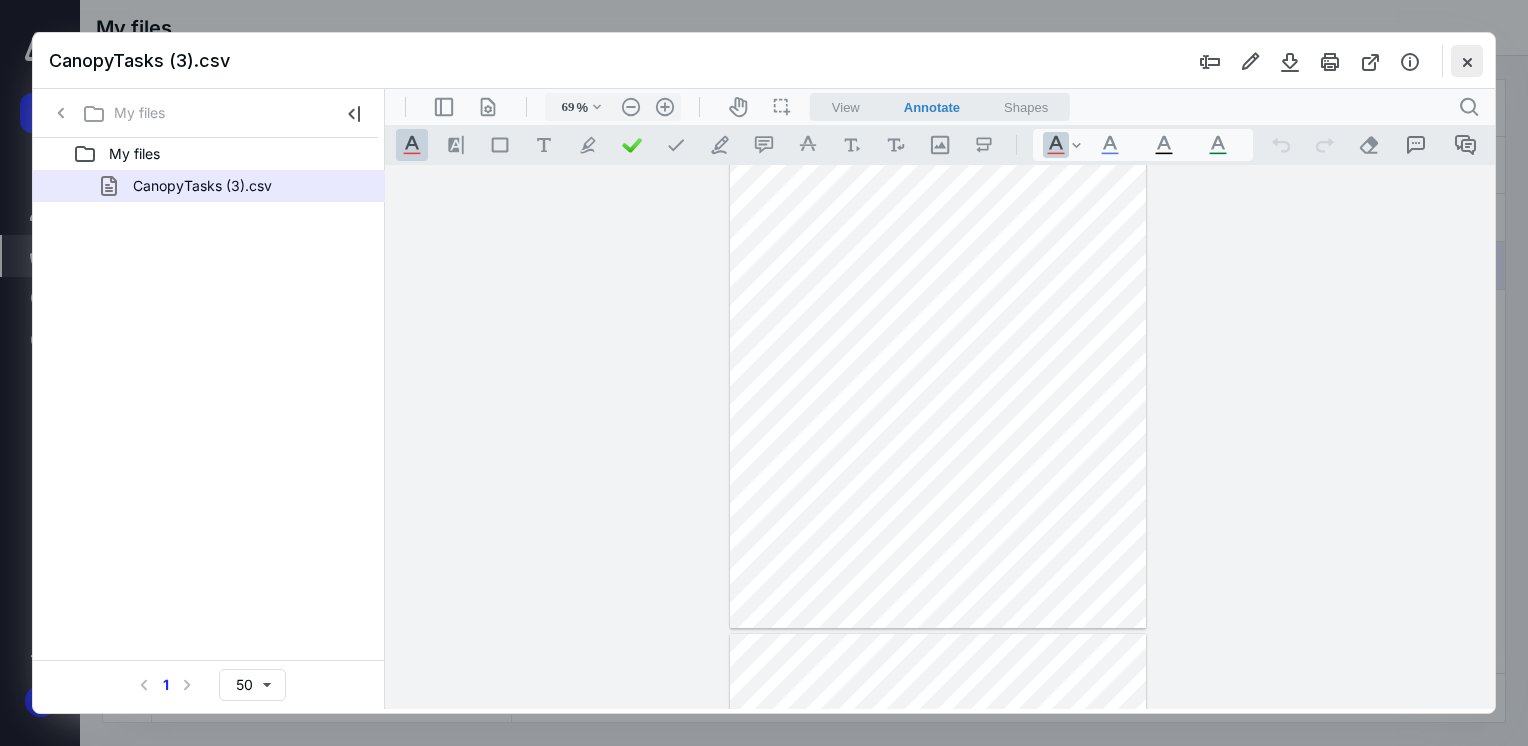 click at bounding box center (1467, 61) 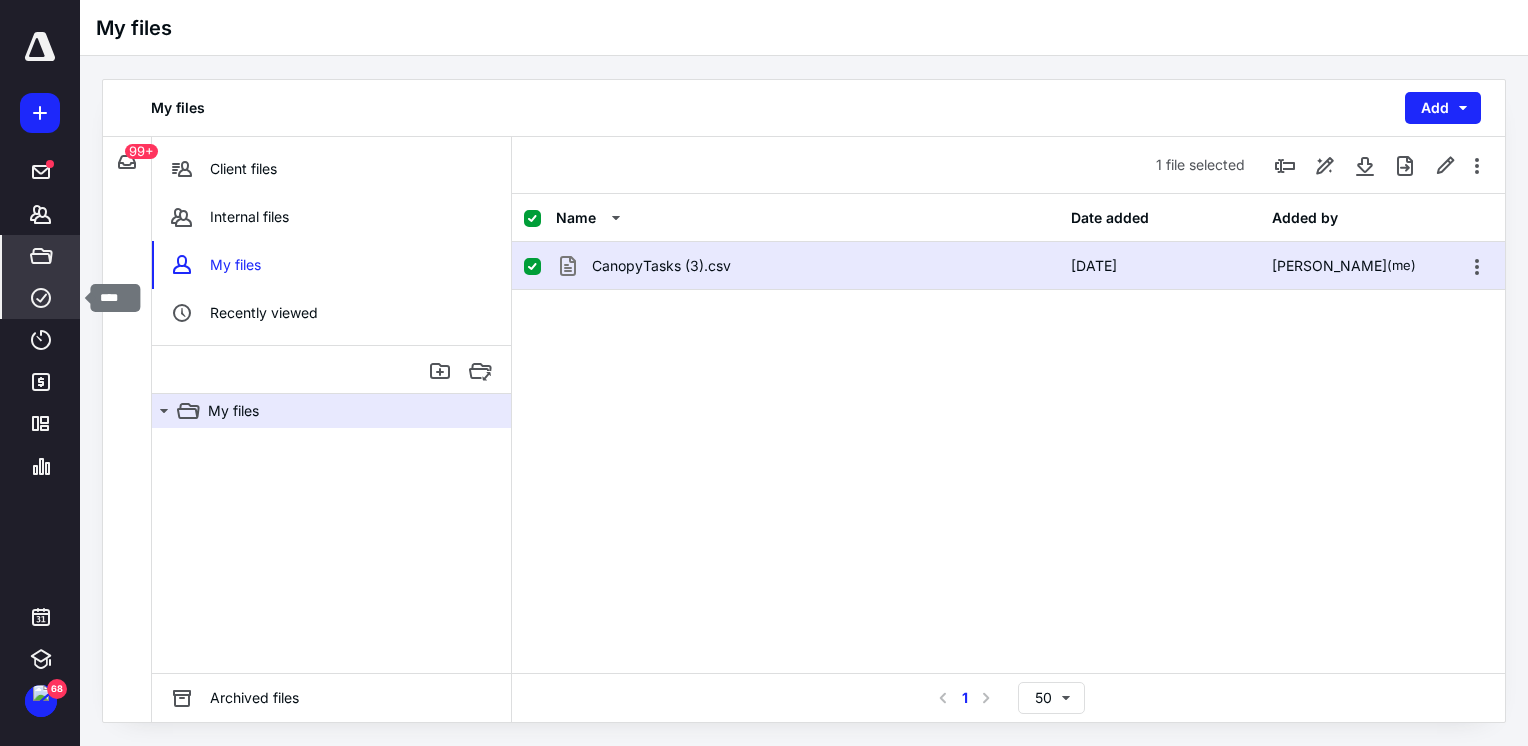 click 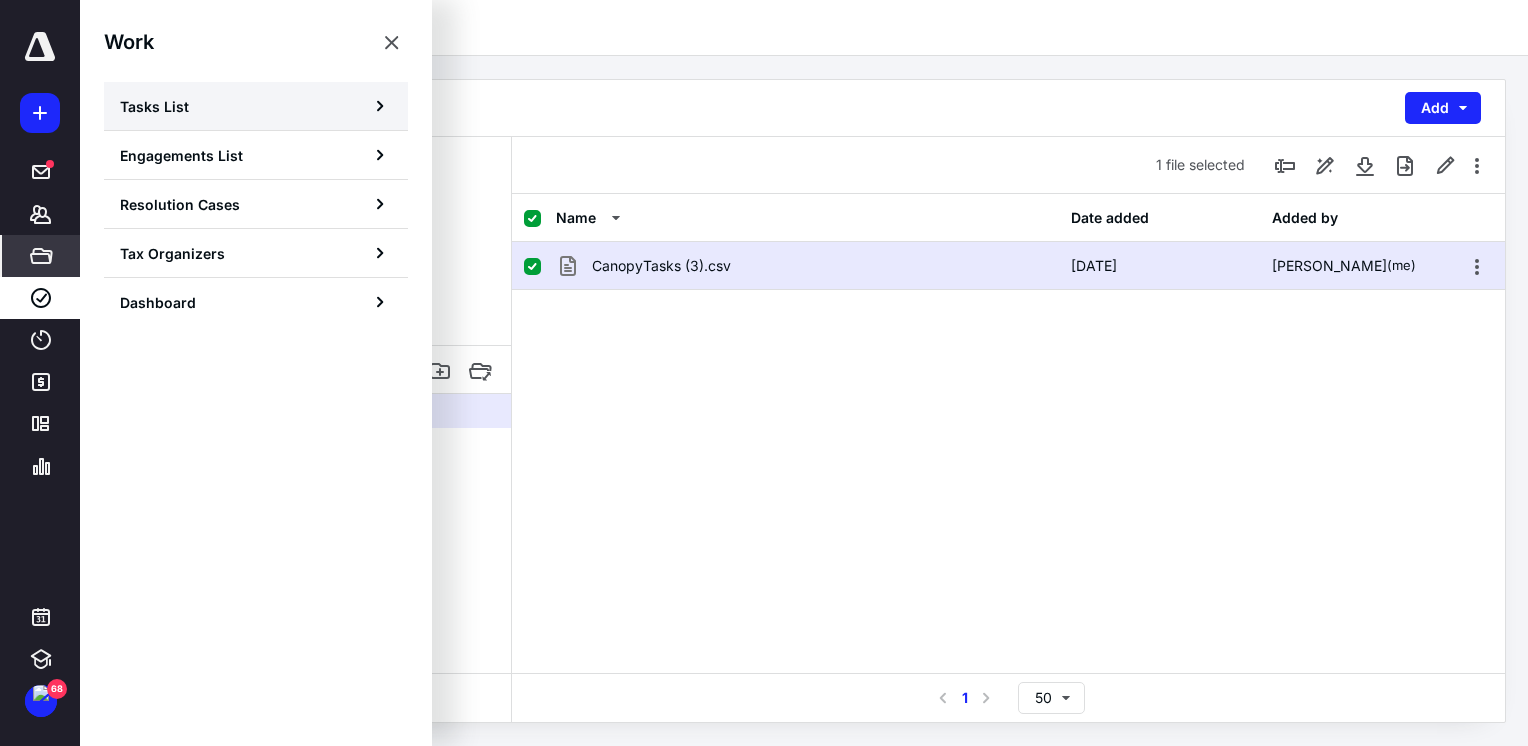 click on "Tasks List" at bounding box center (154, 106) 